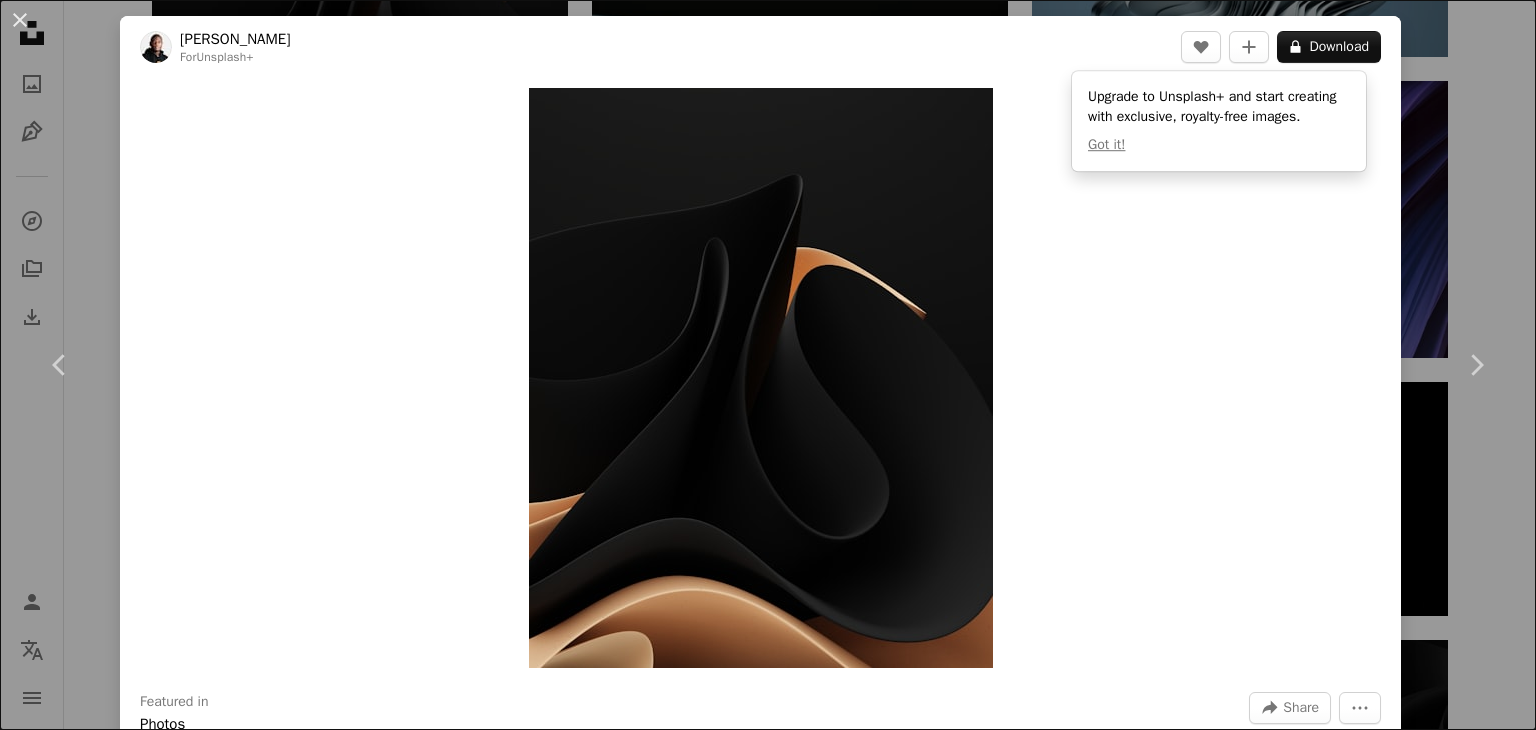 scroll, scrollTop: 9516, scrollLeft: 0, axis: vertical 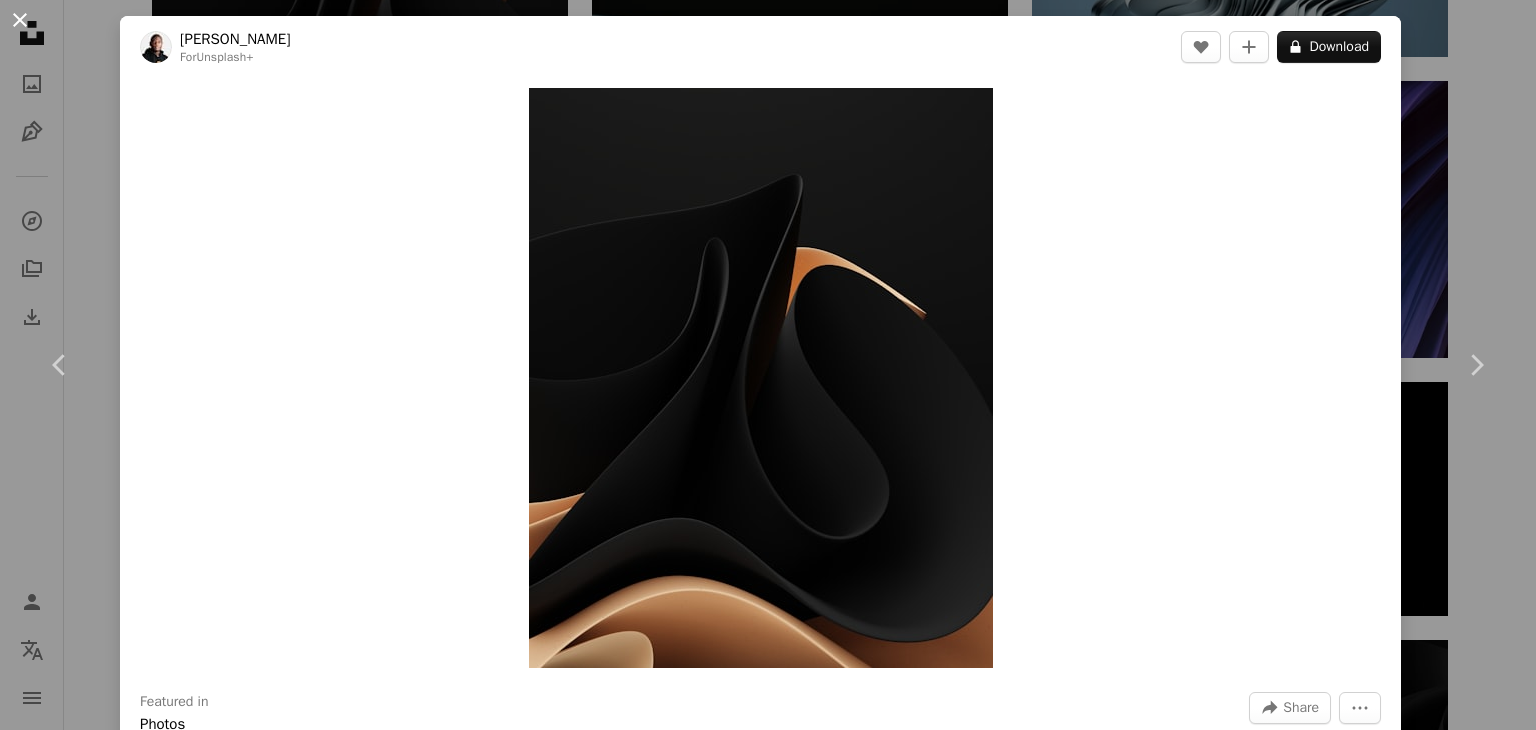 click on "An X shape" at bounding box center [20, 20] 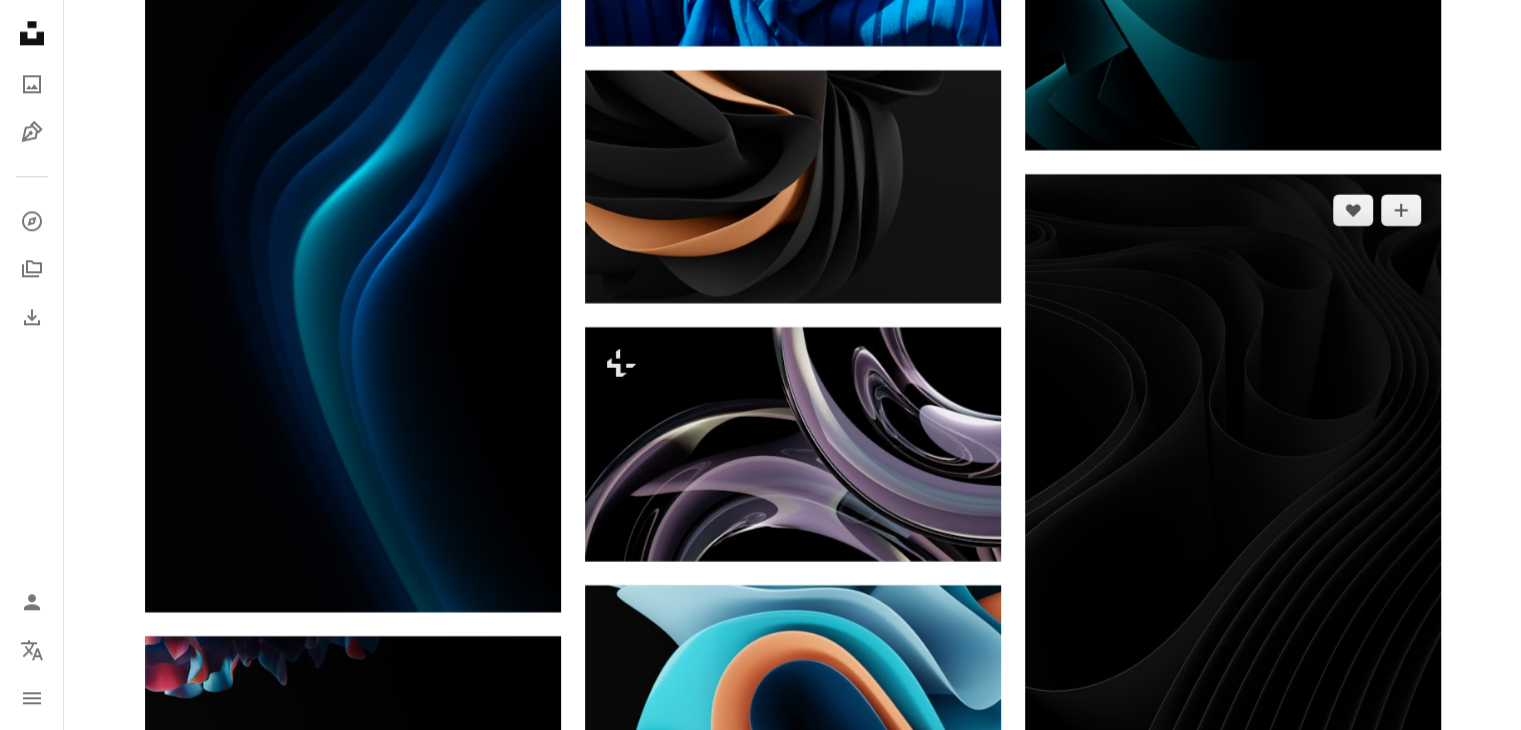 scroll, scrollTop: 10116, scrollLeft: 0, axis: vertical 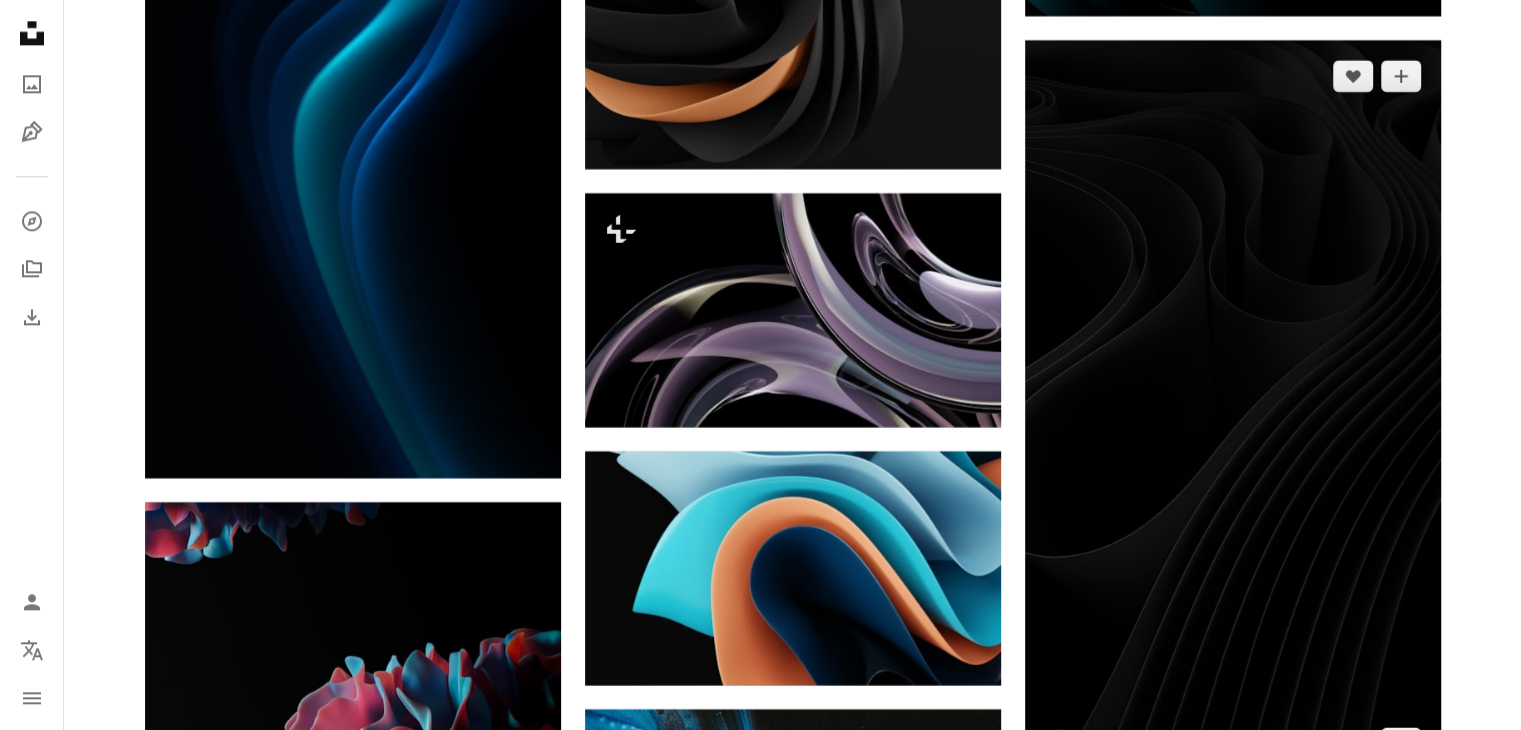 click at bounding box center (1233, 410) 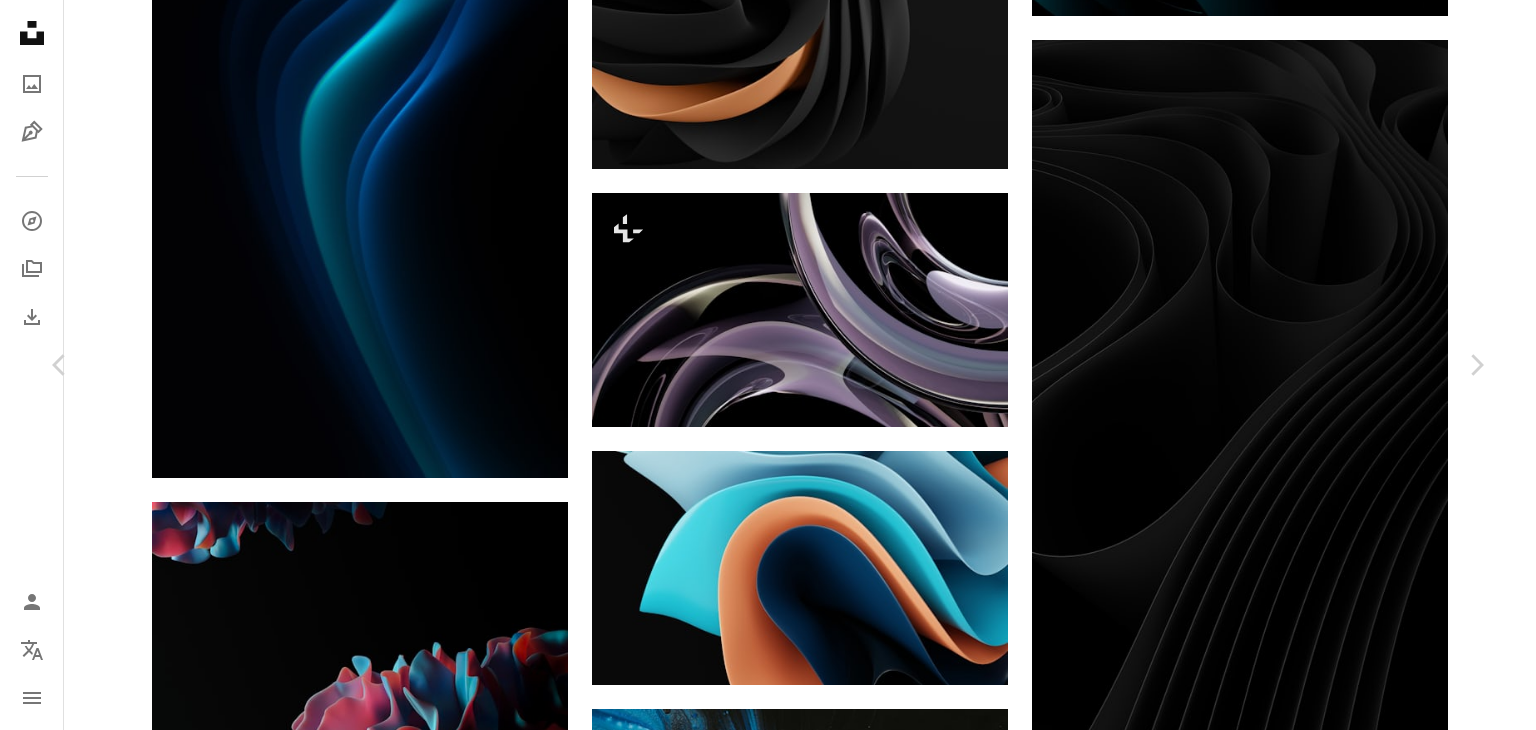 click on "Download free" at bounding box center [1291, 3635] 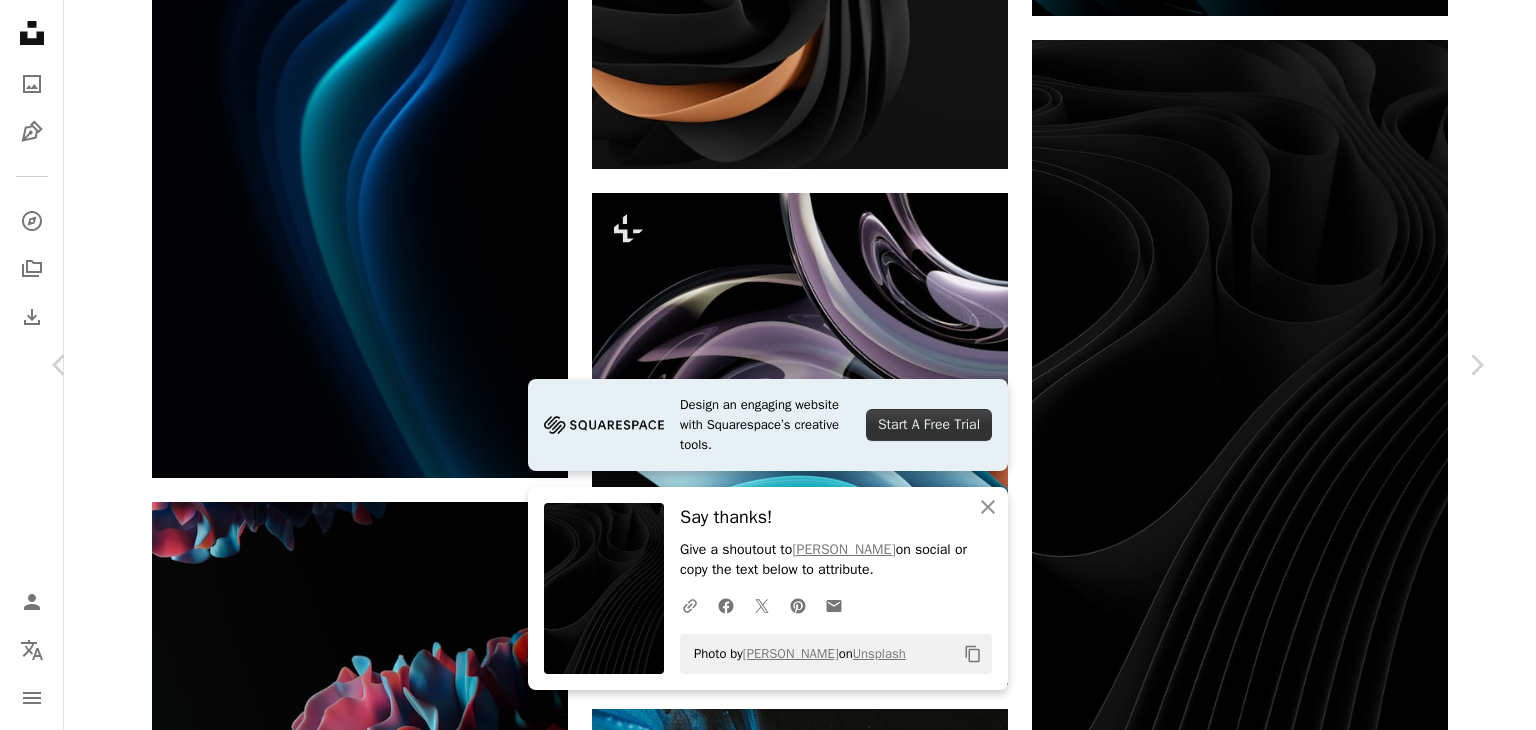 drag, startPoint x: 1474, startPoint y: 112, endPoint x: 1478, endPoint y: 137, distance: 25.317978 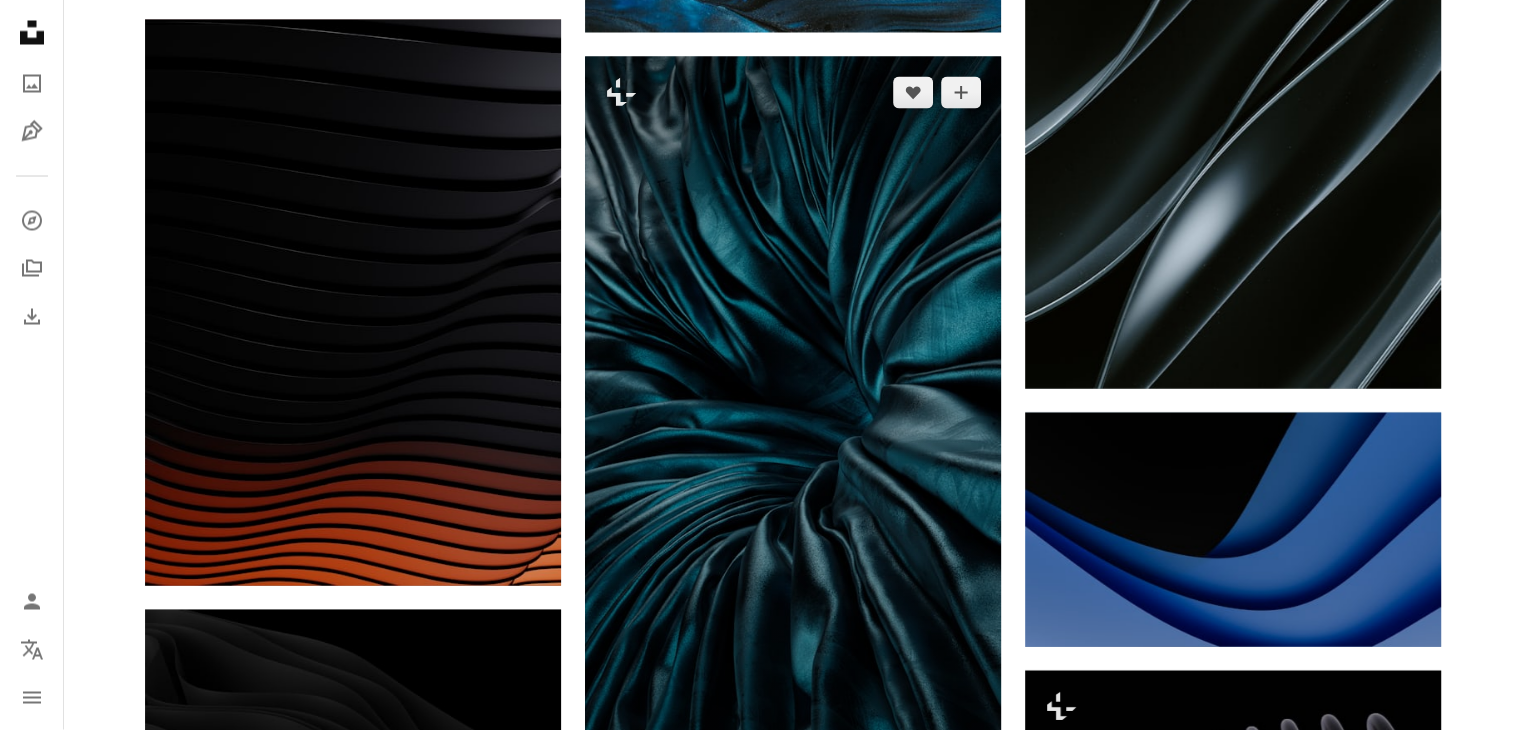 scroll, scrollTop: 11816, scrollLeft: 0, axis: vertical 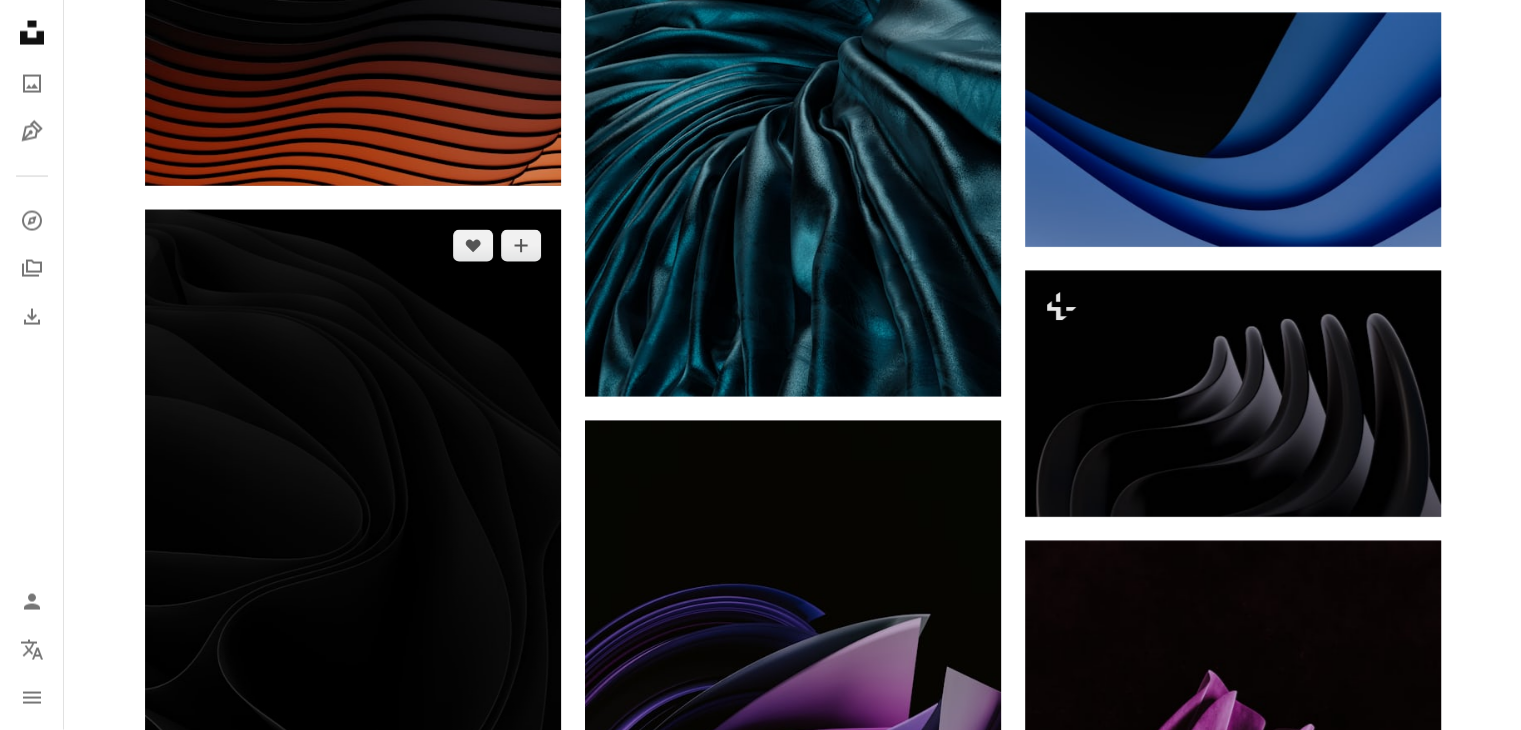 click at bounding box center (353, 580) 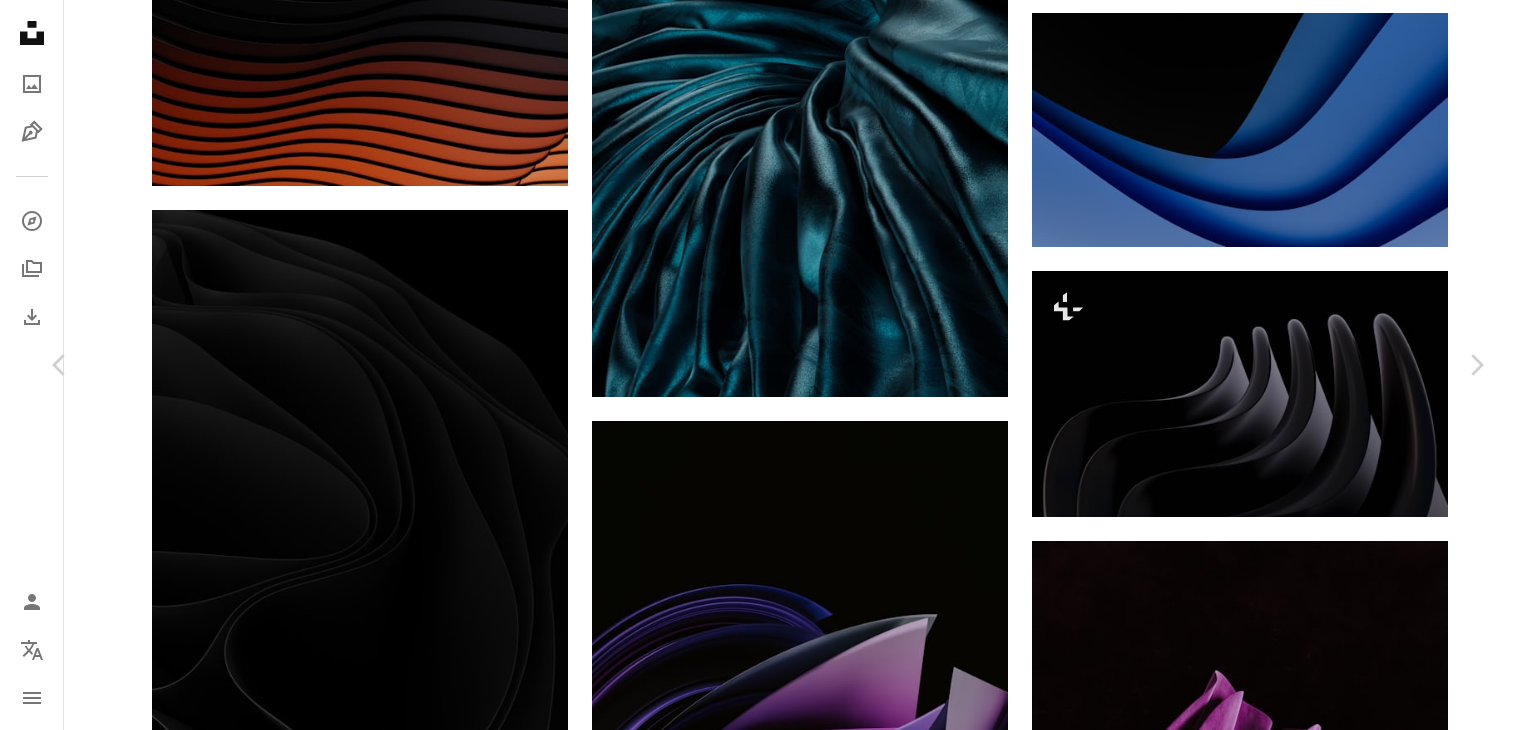 click on "Download free" at bounding box center (1291, 4338) 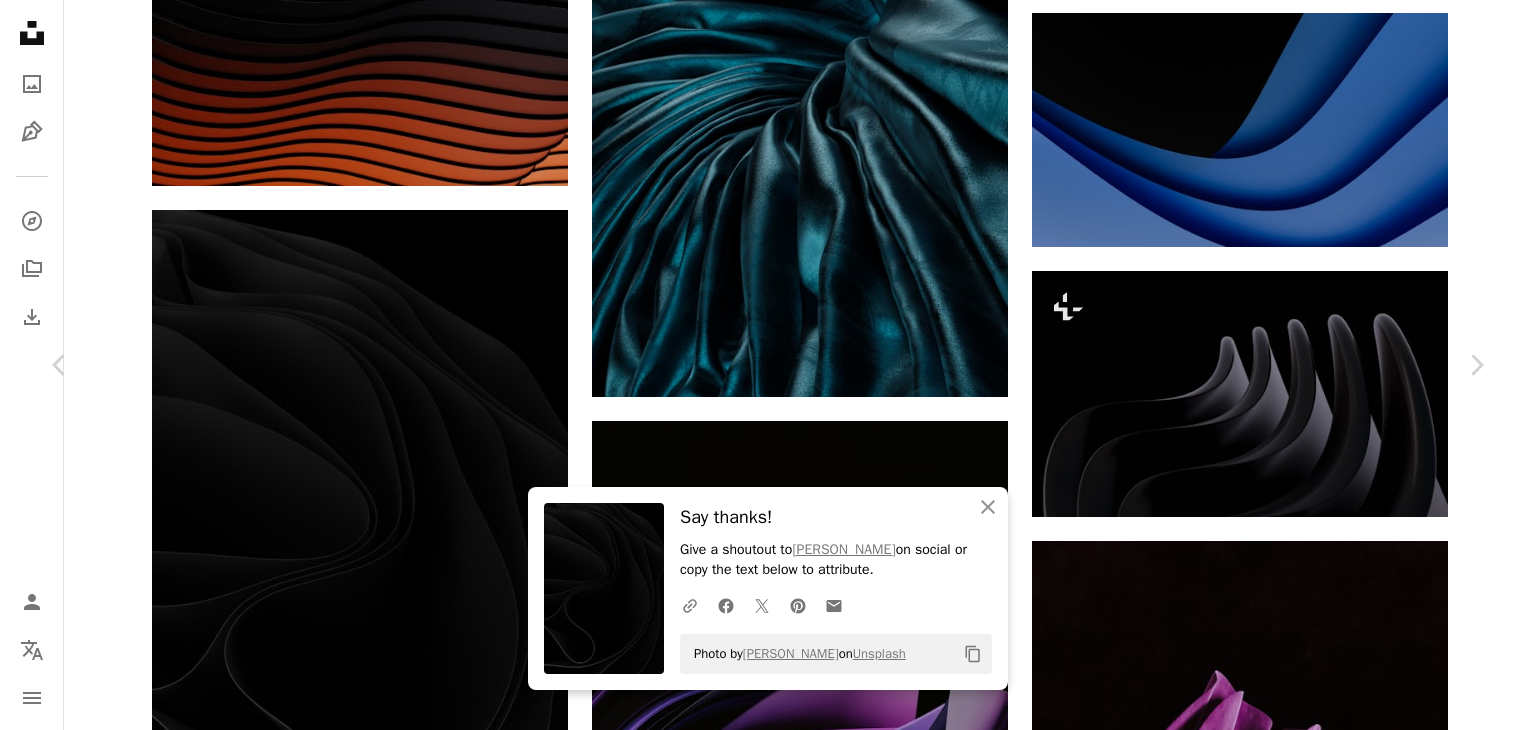 click on "An X shape Chevron left Chevron right An X shape Close Say thanks! Give a shoutout to  [PERSON_NAME]  on social or copy the text below to attribute. A URL sharing icon (chains) Facebook icon X (formerly Twitter) icon Pinterest icon An envelope Photo by  [PERSON_NAME]  on  Unsplash
Copy content [PERSON_NAME] Available for hire A checkmark inside of a circle A heart A plus sign Download free Chevron down Zoom in Views 1,651,347 Downloads 11,621 Featured in Photos ,  3D Renders A forward-right arrow Share Info icon Info More Actions Close up of the random formation of wavy ribbons. Calendar outlined Published on  [DATE] Safety Free to use under the  Unsplash License wallpaper background abstract texture art black dark minimal minimalist modern shape neutral minimalistic geometry geometric shape 3d shape geometric art 3d geometry Creative Commons images Browse premium related images on iStock  |  Save 20% with code UNSPLASH20 View more on iStock  ↗ Related images A heart A plus sign" at bounding box center [768, 4656] 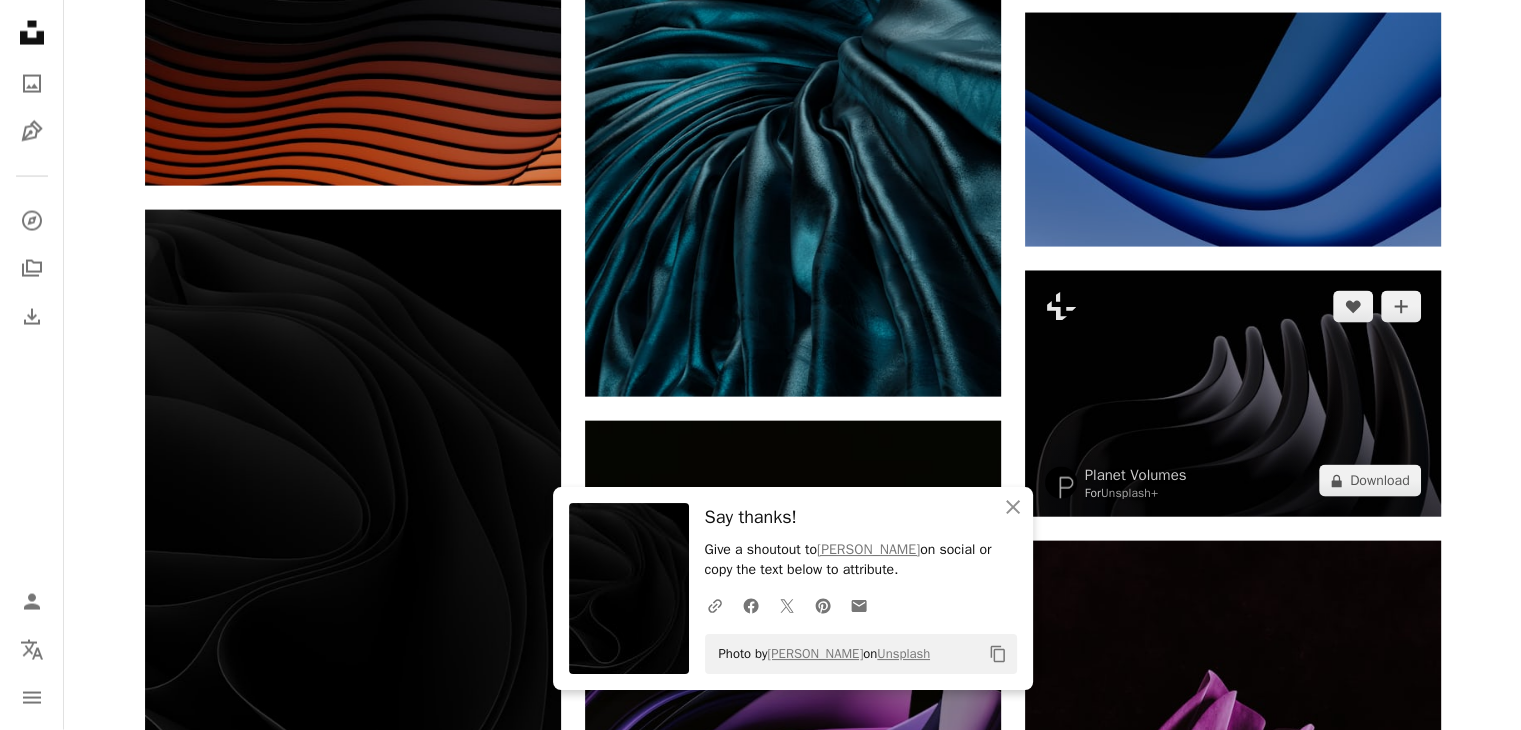 click at bounding box center [1233, 394] 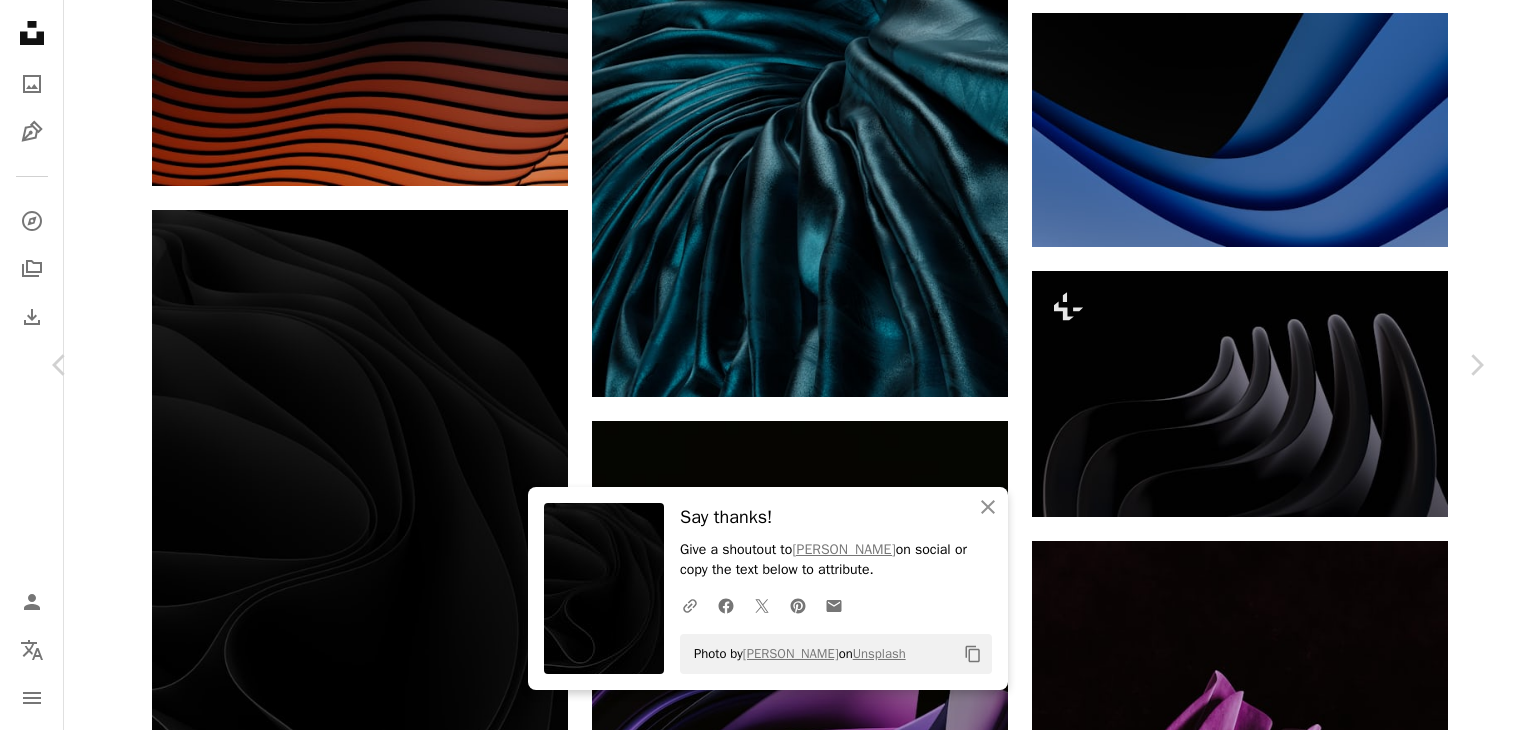 click on "An X shape Chevron left Chevron right An X shape Close Say thanks! Give a shoutout to  [PERSON_NAME]  on social or copy the text below to attribute. A URL sharing icon (chains) Facebook icon X (formerly Twitter) icon Pinterest icon An envelope Photo by  [PERSON_NAME]  on  Unsplash
Copy content Planet Volumes For  Unsplash+ A heart A plus sign A lock Download Zoom in A forward-right arrow Share More Actions Slightly Grain Added Calendar outlined Published on  [DATE] Safety Licensed under the  Unsplash+ License wallpaper background 4K Images dark wallpaper dark background dark mode wallpaper dark mode dark mode background Free stock photos From this series Chevron right Plus sign for Unsplash+ Plus sign for Unsplash+ Plus sign for Unsplash+ Plus sign for Unsplash+ Plus sign for Unsplash+ Plus sign for Unsplash+ Plus sign for Unsplash+ Plus sign for Unsplash+ Plus sign for Unsplash+ Plus sign for Unsplash+ Related images Plus sign for Unsplash+ A heart A plus sign [PERSON_NAME] For  For" at bounding box center [768, 4656] 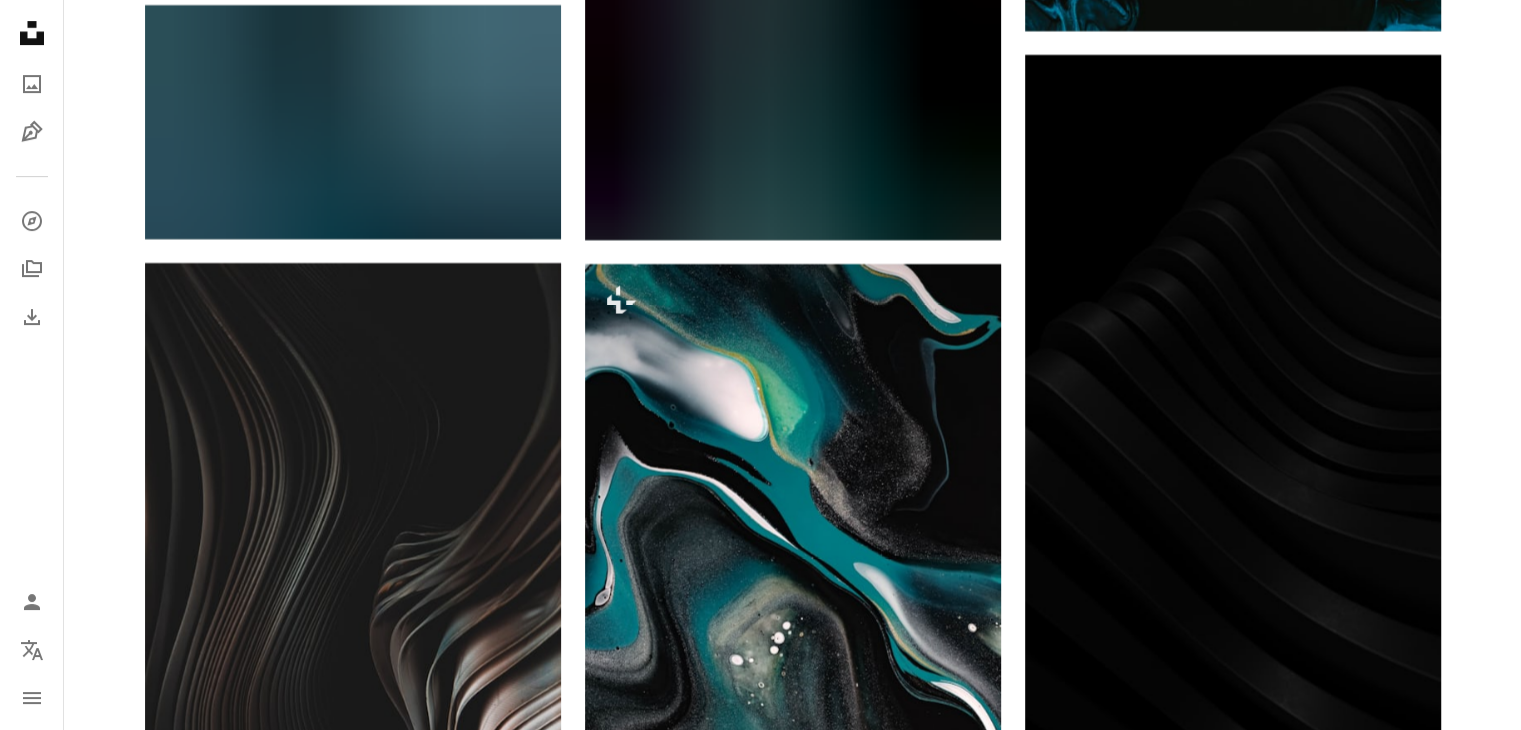 scroll, scrollTop: 16016, scrollLeft: 0, axis: vertical 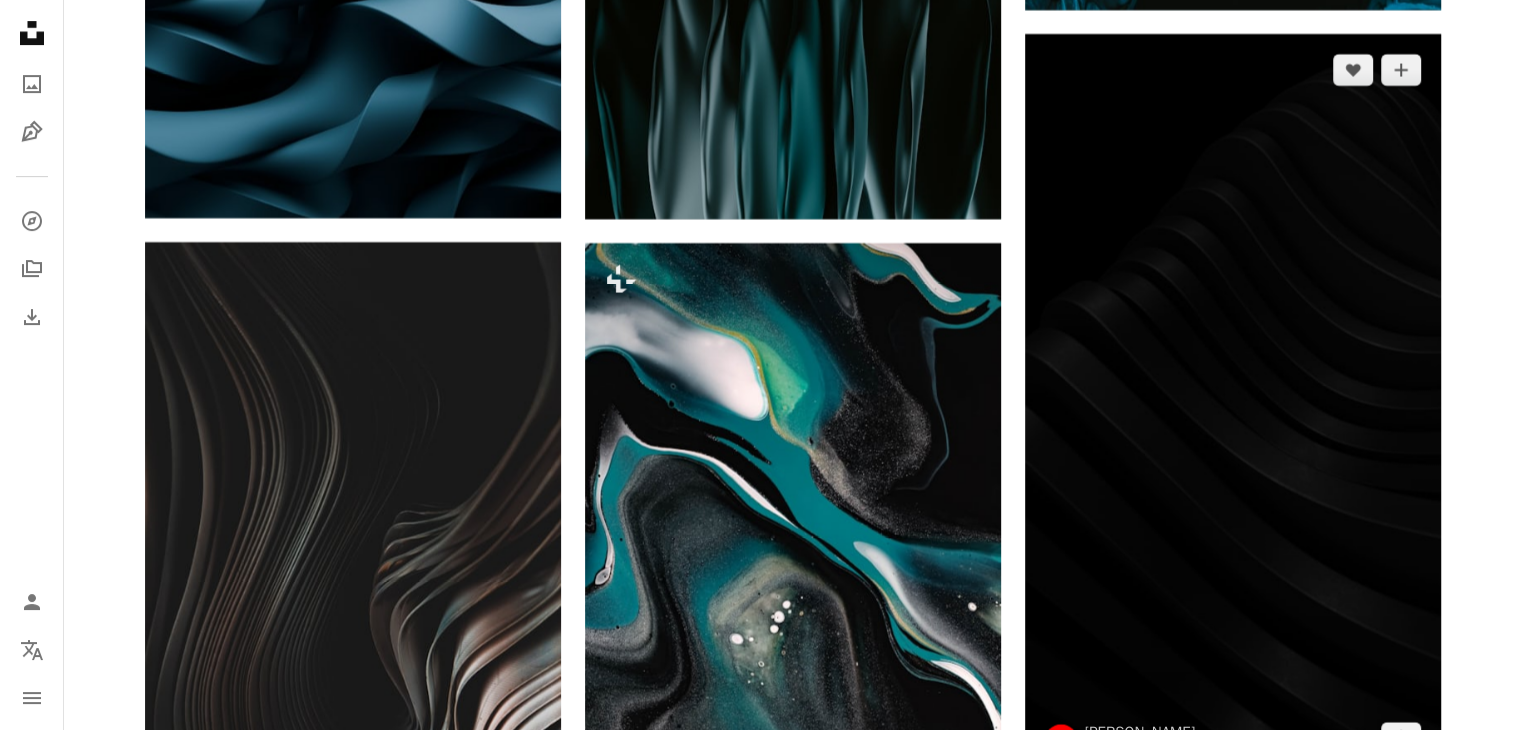 click at bounding box center [1233, 404] 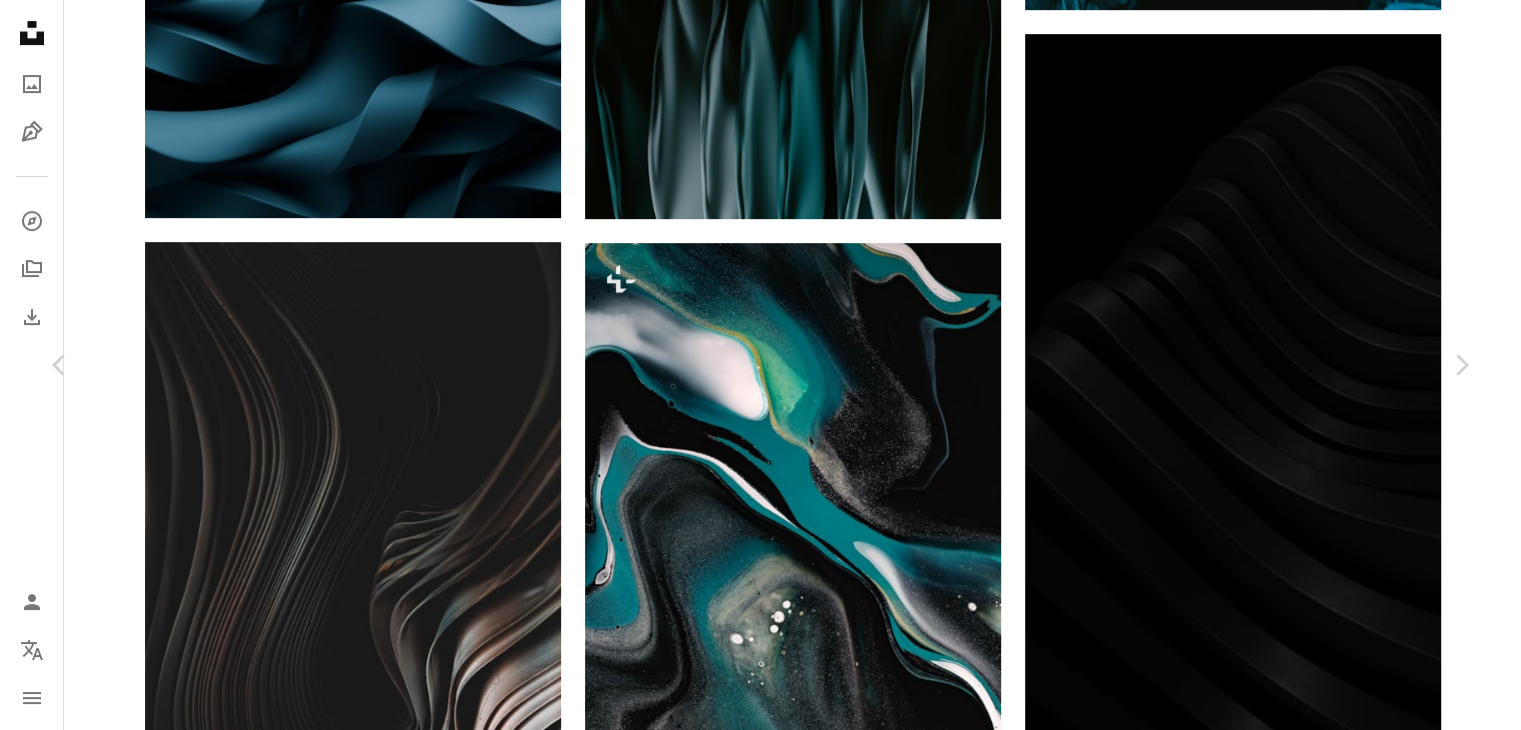 click on "Zoom in" at bounding box center [753, 3241] 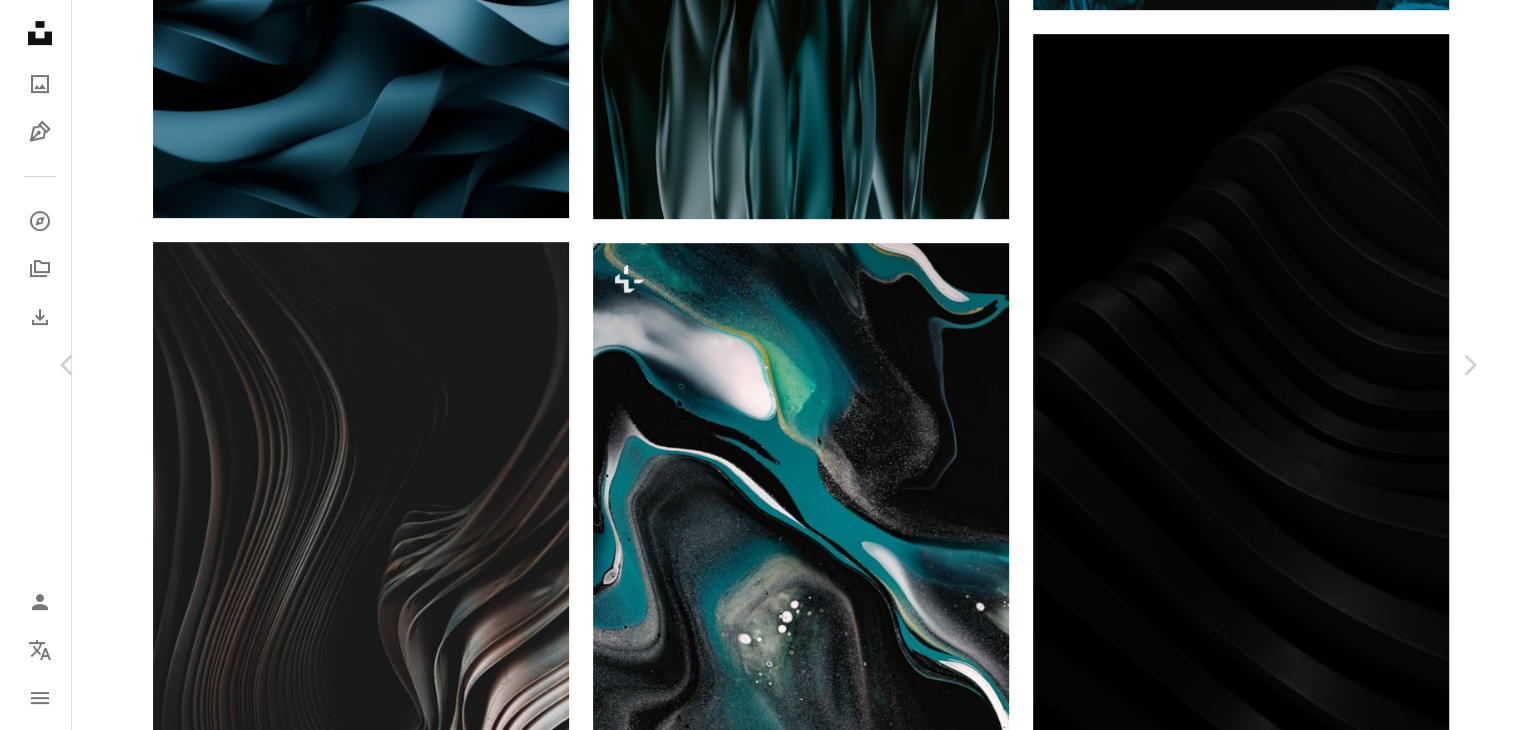 scroll, scrollTop: 16116, scrollLeft: 0, axis: vertical 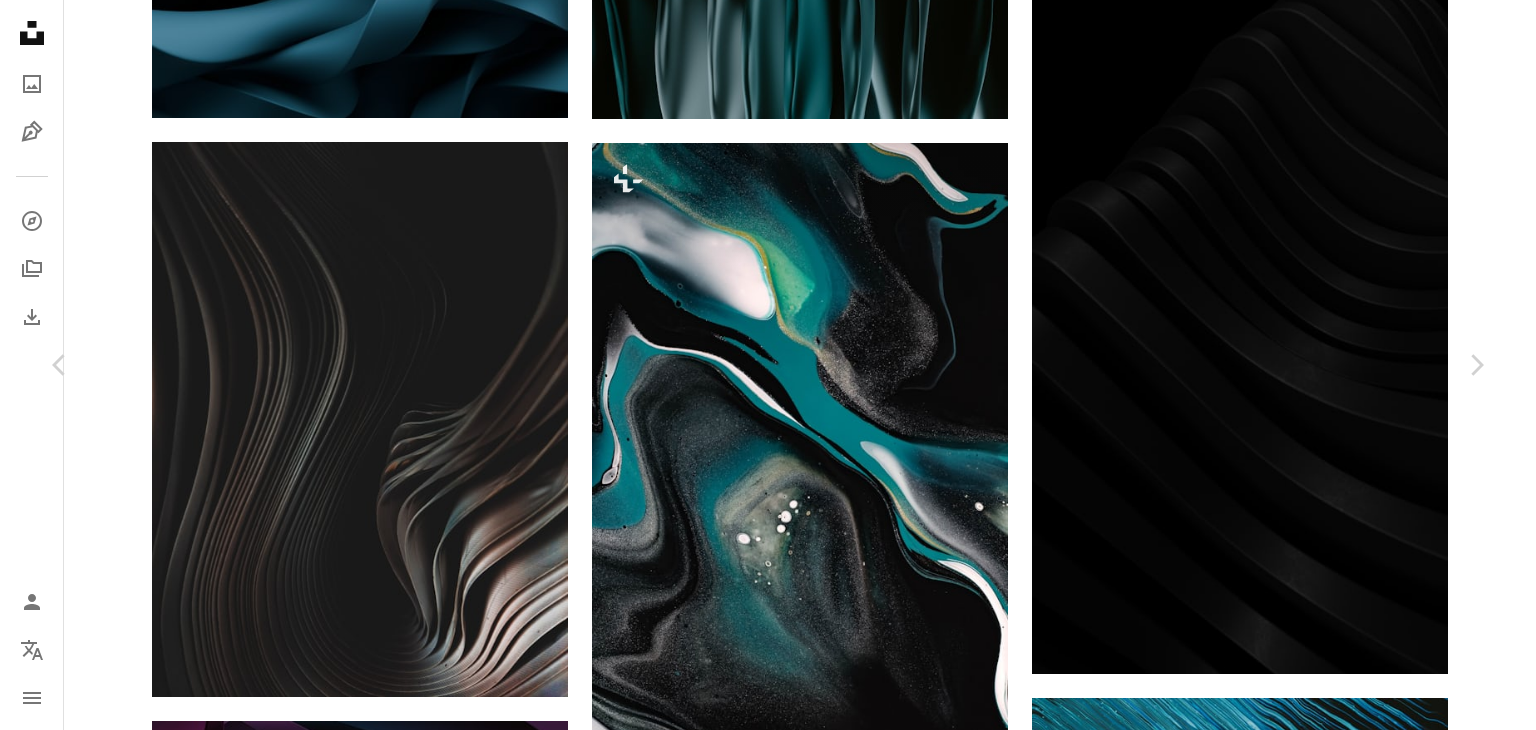 click on "Download free" at bounding box center (1291, 2810) 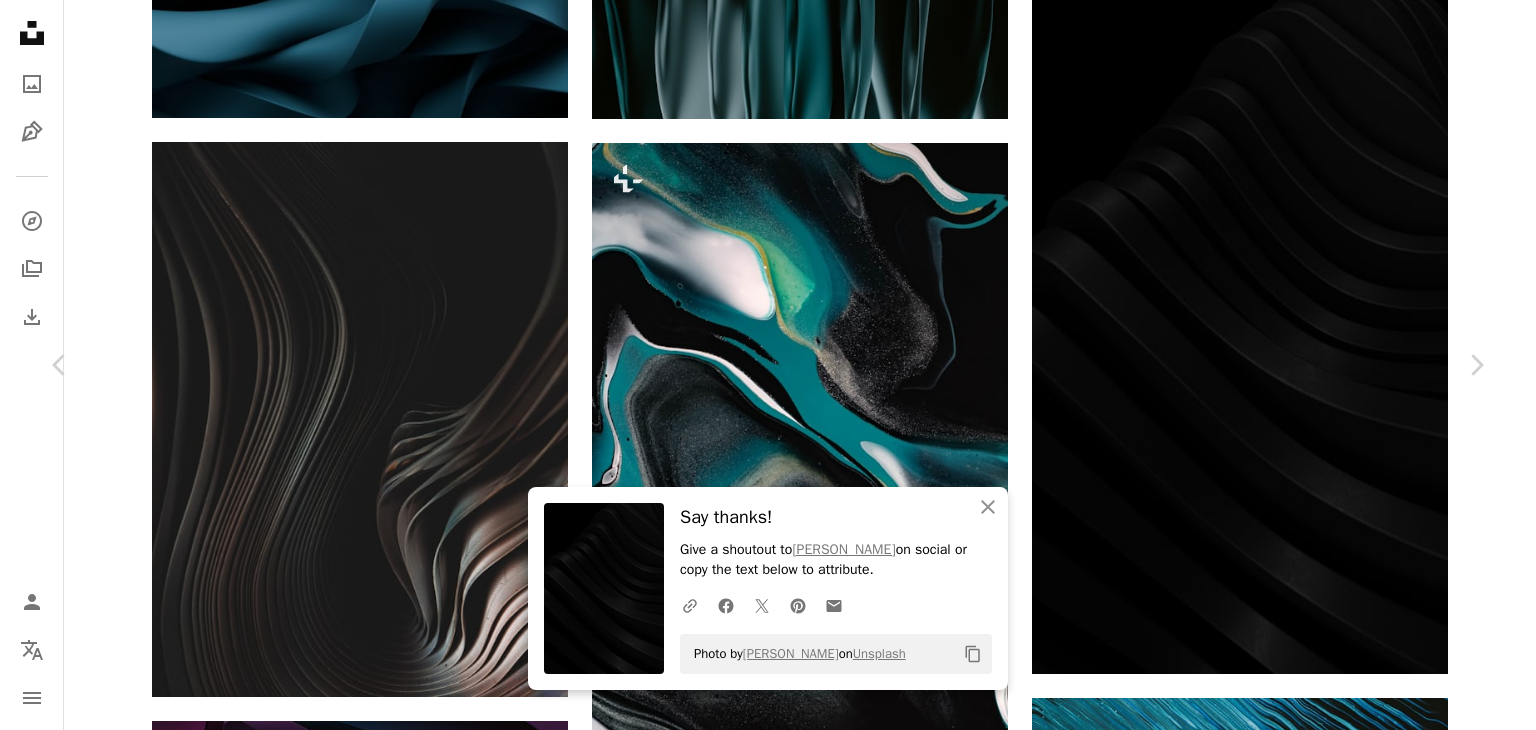 click on "An X shape Chevron left Chevron right An X shape Close Say thanks! Give a shoutout to  [PERSON_NAME]  on social or copy the text below to attribute. A URL sharing icon (chains) Facebook icon X (formerly Twitter) icon Pinterest icon An envelope Photo by  [PERSON_NAME]  on  Unsplash
Copy content [PERSON_NAME] Available for hire A checkmark inside of a circle A heart A plus sign Download free Chevron down Zoom in Views 1,914,728 Downloads 12,700 Featured in 3D Renders A forward-right arrow Share Info icon Info More Actions Close up of the random formation of wavy surfaces stacked on each other. Calendar outlined Published on  [DATE] Safety Free to use under the  Unsplash License wallpaper background abstract art black dark architecture minimal minimalist architect shape minimalistic geometry geometric shape 3d shape geometric art architecture modern 3d geometry accessory accessories Free images Browse premium related images on iStock  |  Save 20% with code UNSPLASH20 View more on iStock" at bounding box center [768, 3128] 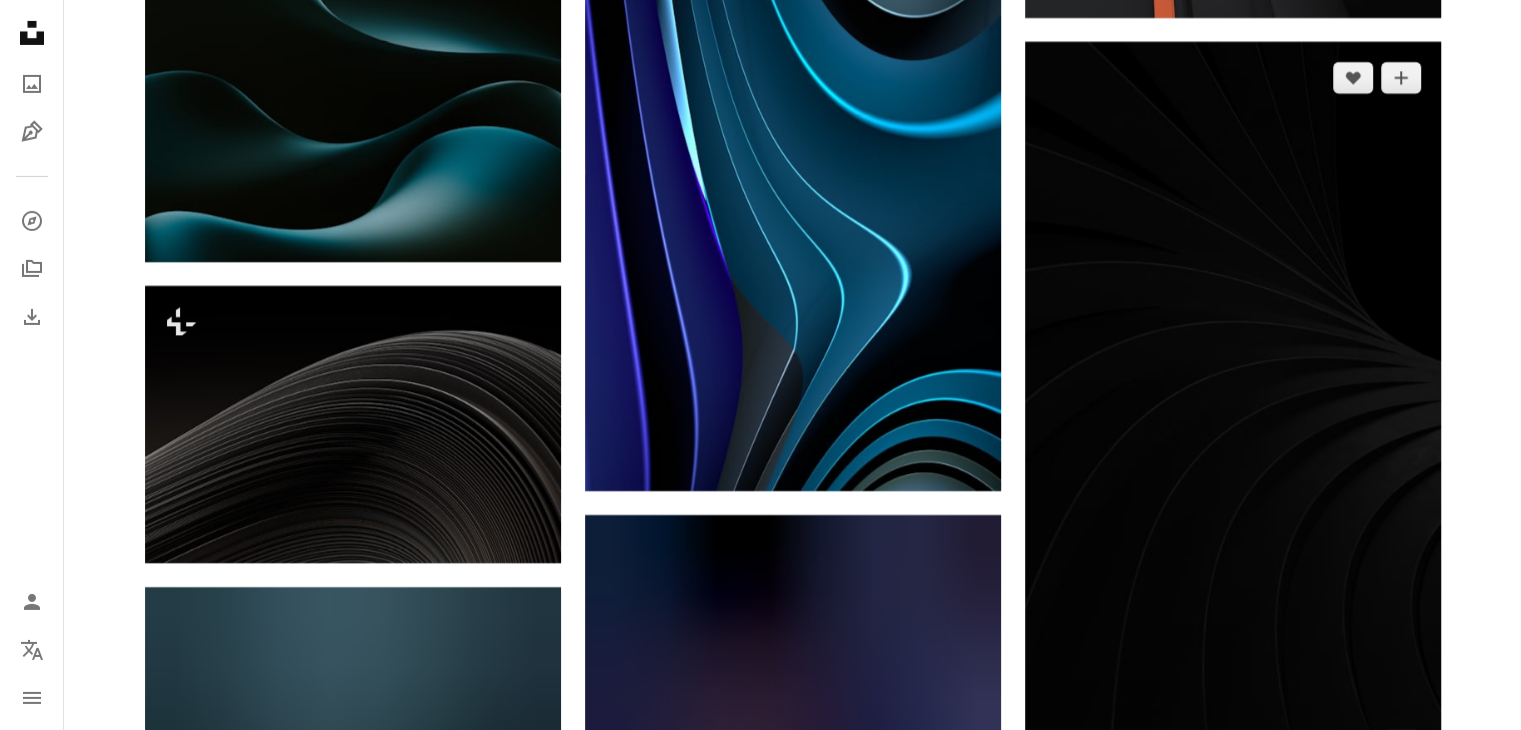 scroll, scrollTop: 22216, scrollLeft: 0, axis: vertical 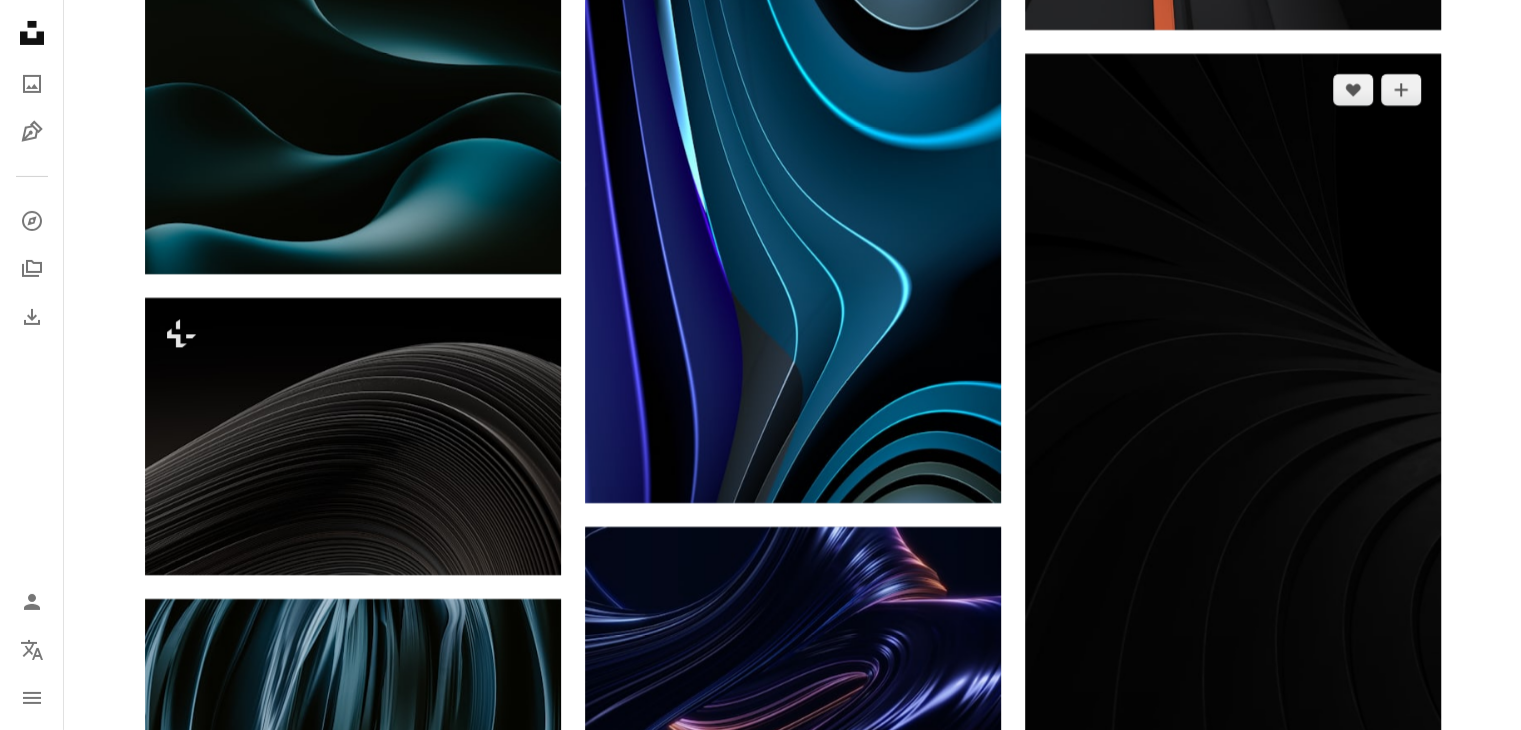 click at bounding box center [1233, 424] 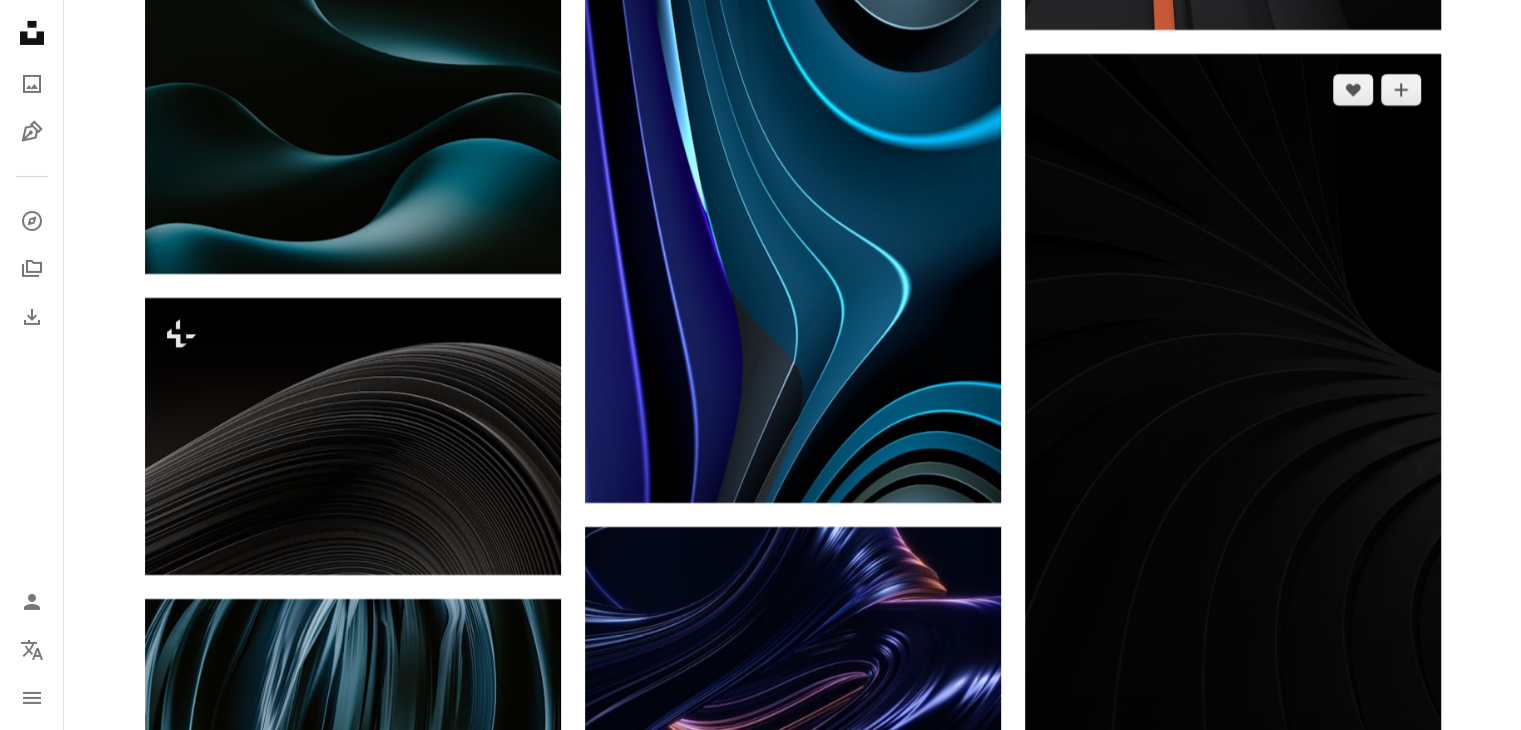click at bounding box center [1233, 424] 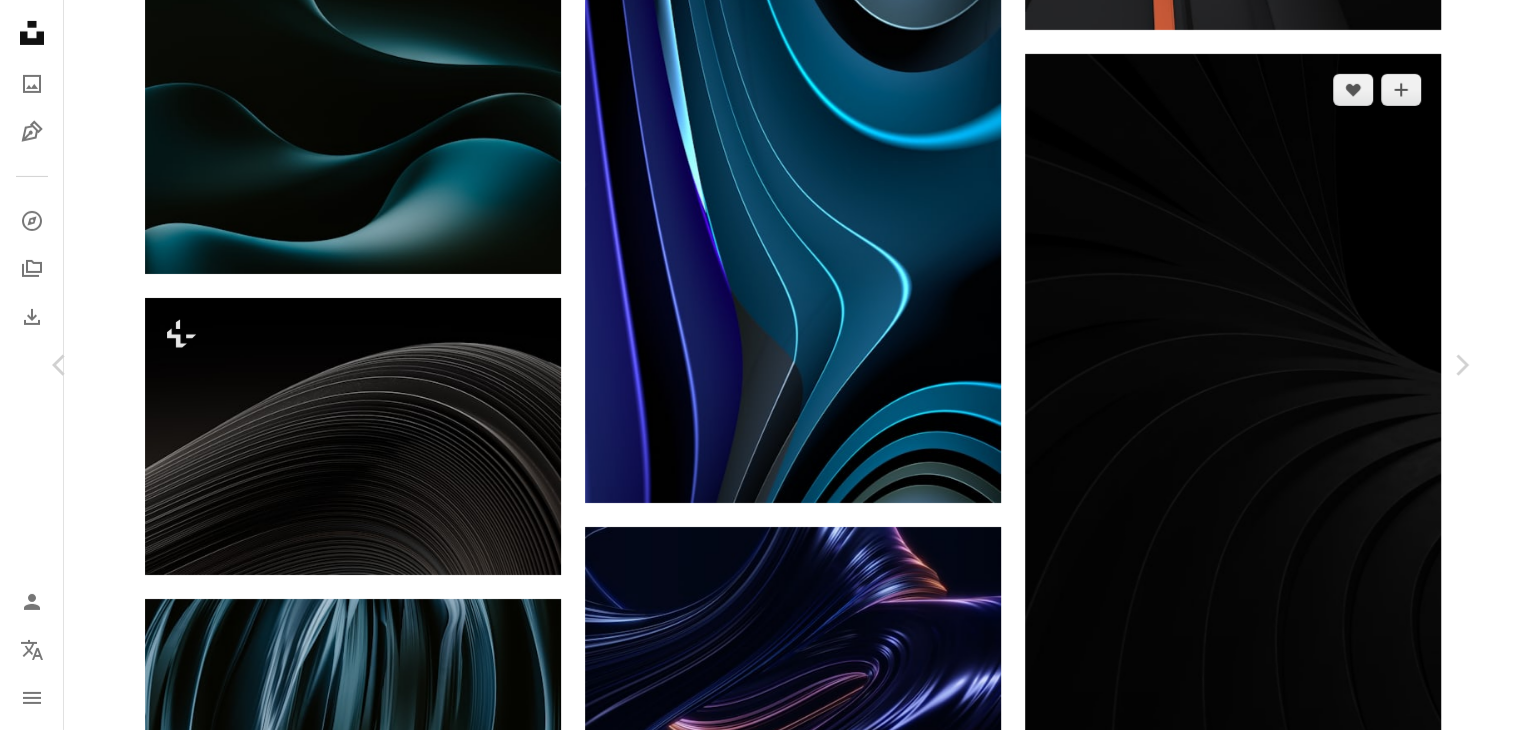 click on "An X shape Chevron left Chevron right [PERSON_NAME] Available for hire A checkmark inside of a circle A heart A plus sign Download free Chevron down Zoom in Views 9,593,075 Downloads 101,984 Featured in Photos ,  Textures ,  3D Renders A forward-right arrow Share Info icon Info More Actions Calendar outlined Published on  [DATE] Safety Free to use under the  Unsplash License wallpaper background abstract texture art black dark architecture pattern minimal minimalist architect shape minimalistic geometry 3d shape architecture modern 3d geometry spiral Free stock photos Browse premium related images on iStock  |  Save 20% with code UNSPLASH20 Related images A heart A plus sign [PERSON_NAME] Available for hire A checkmark inside of a circle Arrow pointing down Plus sign for Unsplash+ A heart A plus sign TSD Studio For  Unsplash+ A lock Download A heart A plus sign [PERSON_NAME] Available for hire A checkmark inside of a circle Arrow pointing down A heart A plus sign [PERSON_NAME] A heart" at bounding box center [760, 2433] 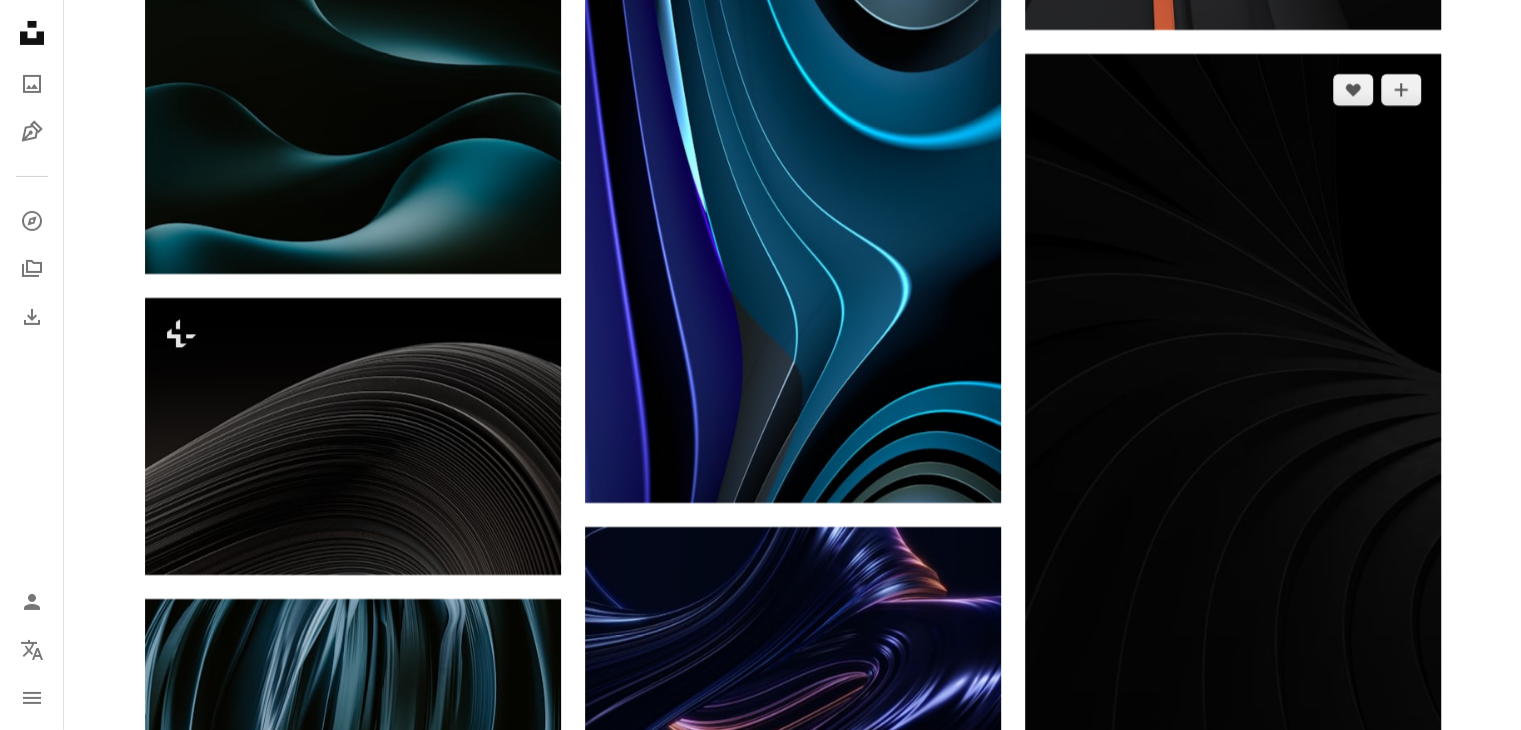 click at bounding box center (1233, 424) 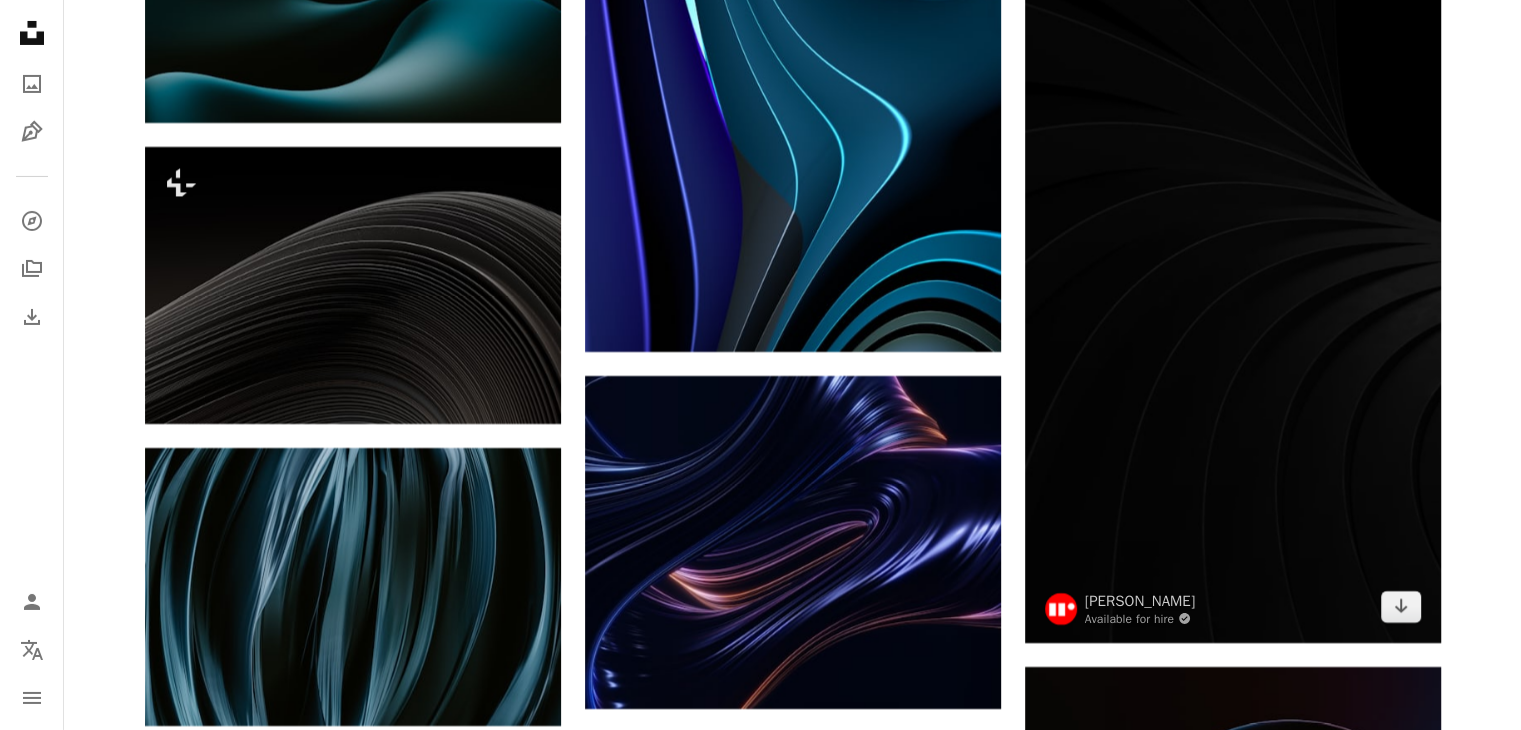 click on "[PERSON_NAME] pawel_czerwinski A heart A plus sign Download free Chevron down Zoom in Views 599,147 Downloads 10,809 Featured in Photos A forward-right arrow Share Info icon Info More Actions background pattern 3D render (Blender 3.2) Calendar outlined Published on  [DATE] Safety Free to use under the  Unsplash License wallpaper abstract texture black dark blue pattern digital image render graphics blender negative space cgi art grey clothing shoe apparel pottery footwear Free images Browse premium related images on iStock  |  Save 20% with code UNSPLASH20 View more on iStock  ↗ Related images A heart A plus sign [PERSON_NAME] Arrow pointing down A heart A plus sign [PERSON_NAME] Arrow pointing down A heart A plus sign [PERSON_NAME] Arrow pointing down Plus sign for Unsplash+ A heart A plus sign [PERSON_NAME] For  Unsplash+ A lock Download A heart A plus sign [PERSON_NAME] Arrow pointing down A heart A plus sign A Chosen Soul Available for hire A checkmark inside of a circle" at bounding box center (792, -9757) 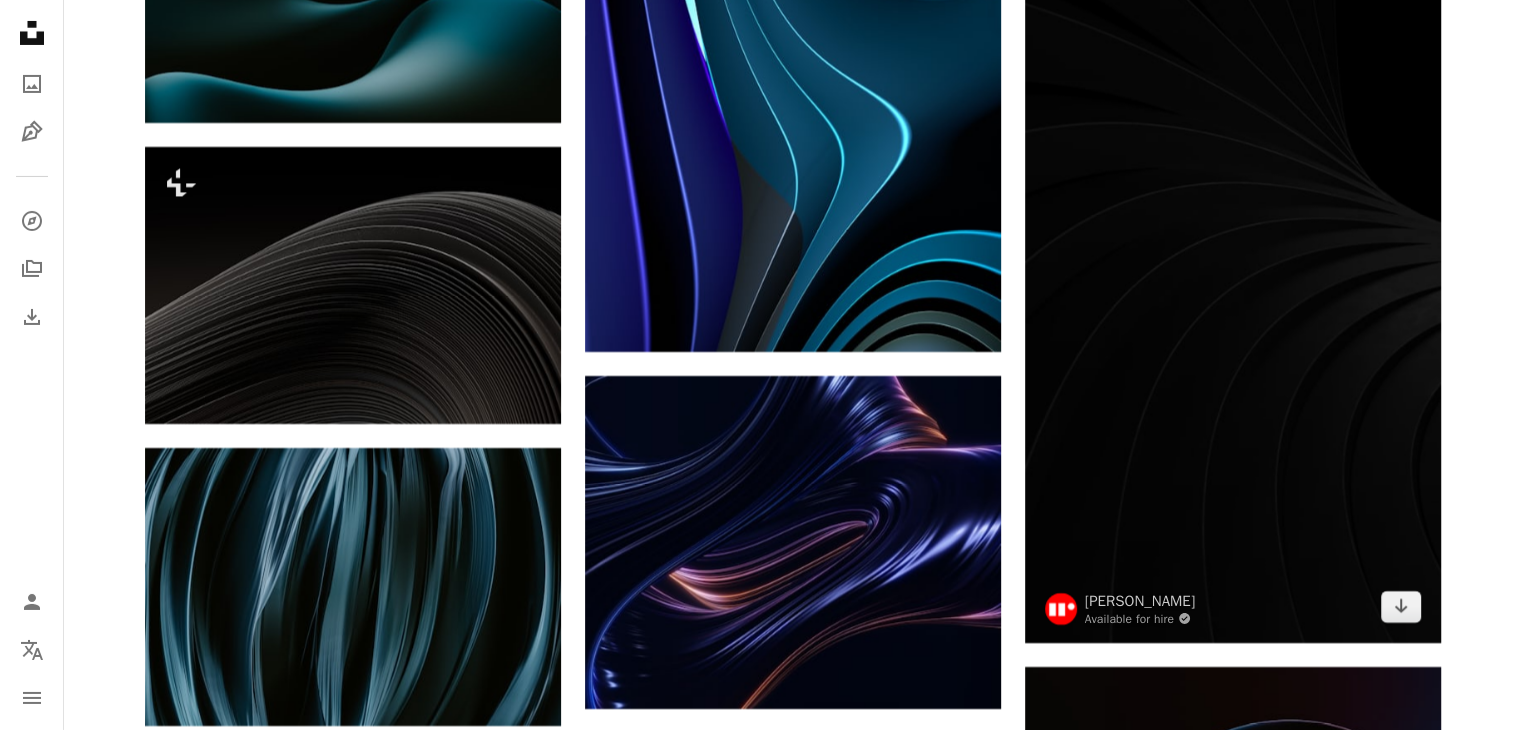 scroll, scrollTop: 22716, scrollLeft: 0, axis: vertical 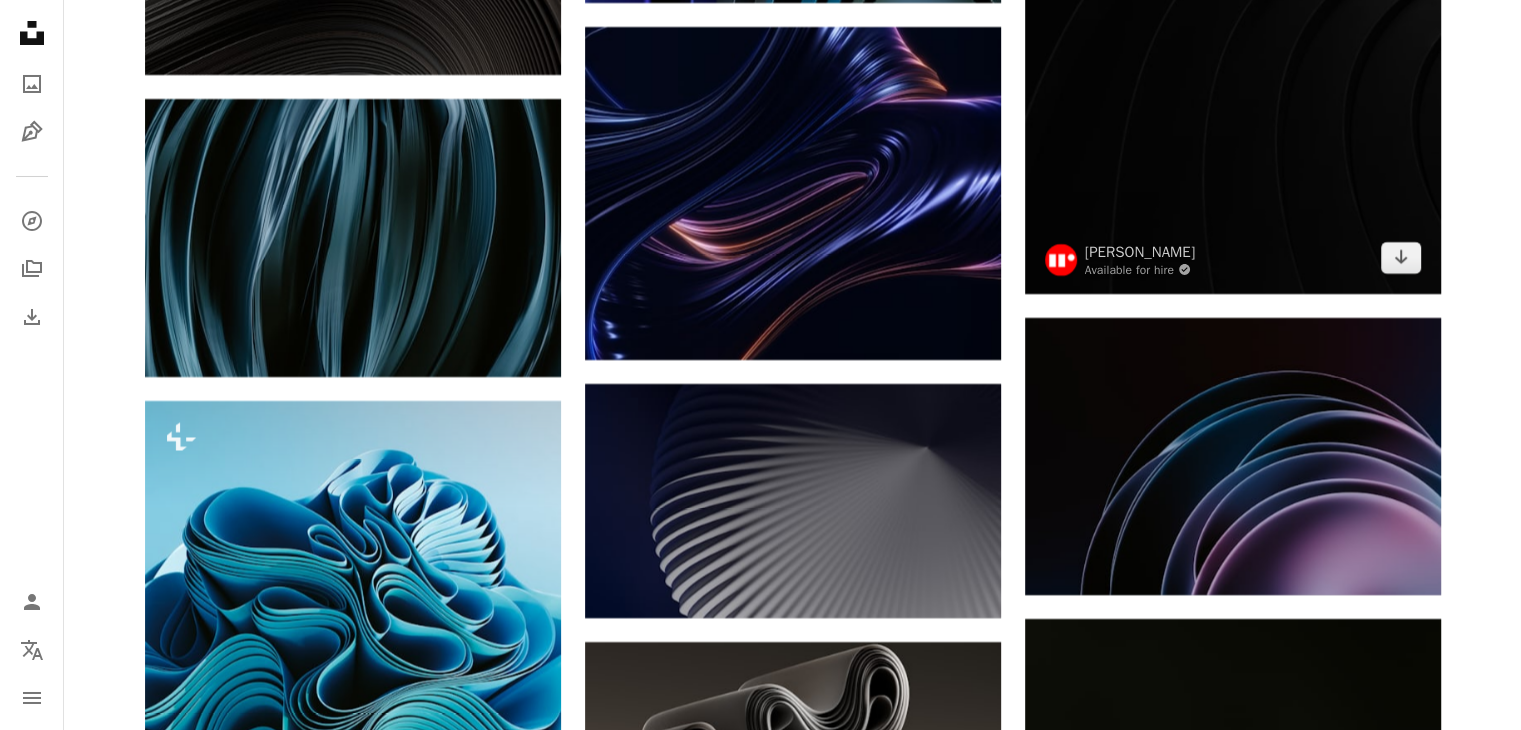 click at bounding box center [1233, -76] 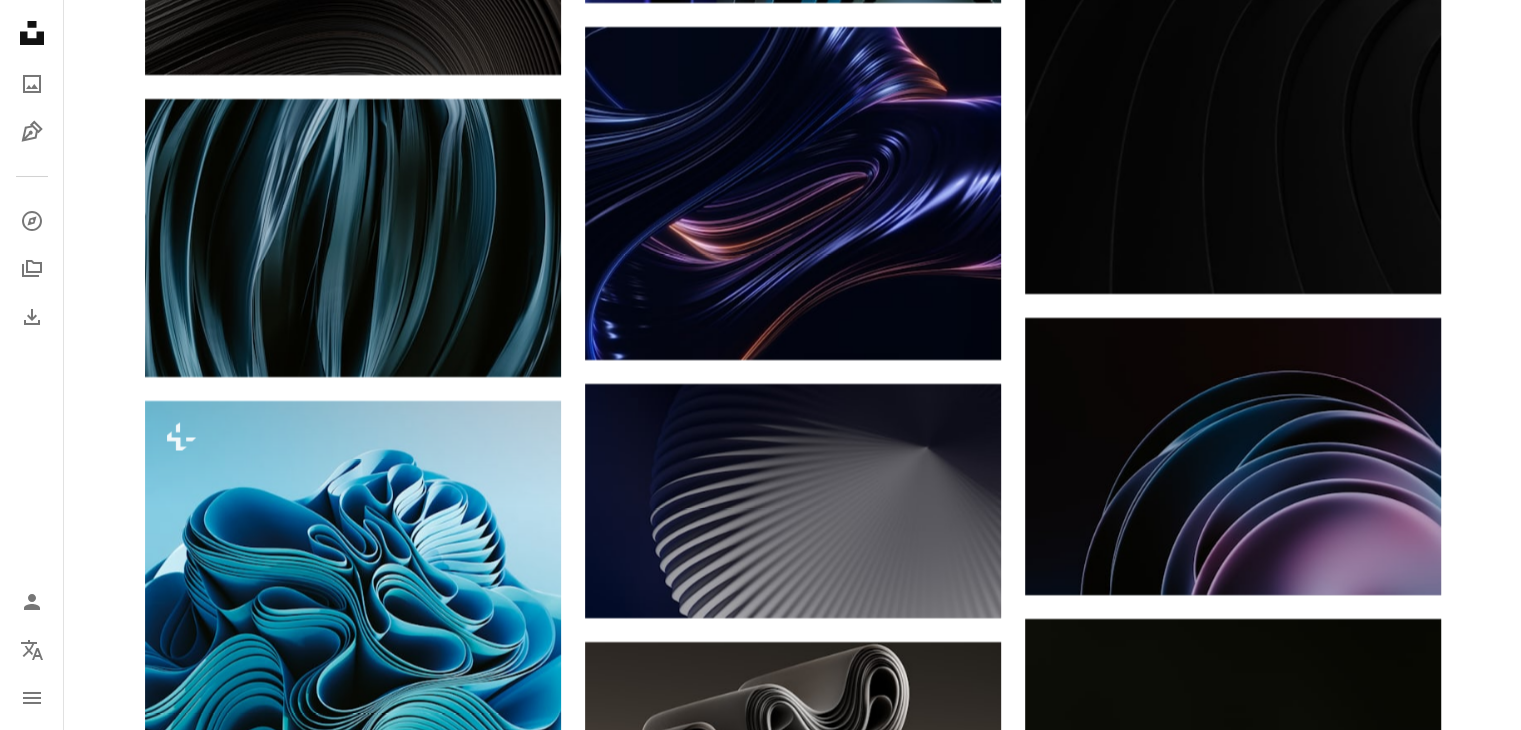 click on "[PERSON_NAME] pawel_czerwinski A heart A plus sign Download free Chevron down Zoom in Views 599,147 Downloads 10,809 Featured in Photos A forward-right arrow Share Info icon Info More Actions background pattern 3D render (Blender 3.2) Calendar outlined Published on  [DATE] Safety Free to use under the  Unsplash License wallpaper abstract texture black dark blue pattern digital image render graphics blender negative space cgi art grey clothing shoe apparel pottery footwear Free images Browse premium related images on iStock  |  Save 20% with code UNSPLASH20 View more on iStock  ↗ Related images A heart A plus sign [PERSON_NAME] Arrow pointing down A heart A plus sign [PERSON_NAME] Arrow pointing down A heart A plus sign [PERSON_NAME] Arrow pointing down Plus sign for Unsplash+ A heart A plus sign [PERSON_NAME] For  Unsplash+ A lock Download A heart A plus sign [PERSON_NAME] Arrow pointing down A heart A plus sign A Chosen Soul Available for hire A checkmark inside of a circle" at bounding box center (792, -9811) 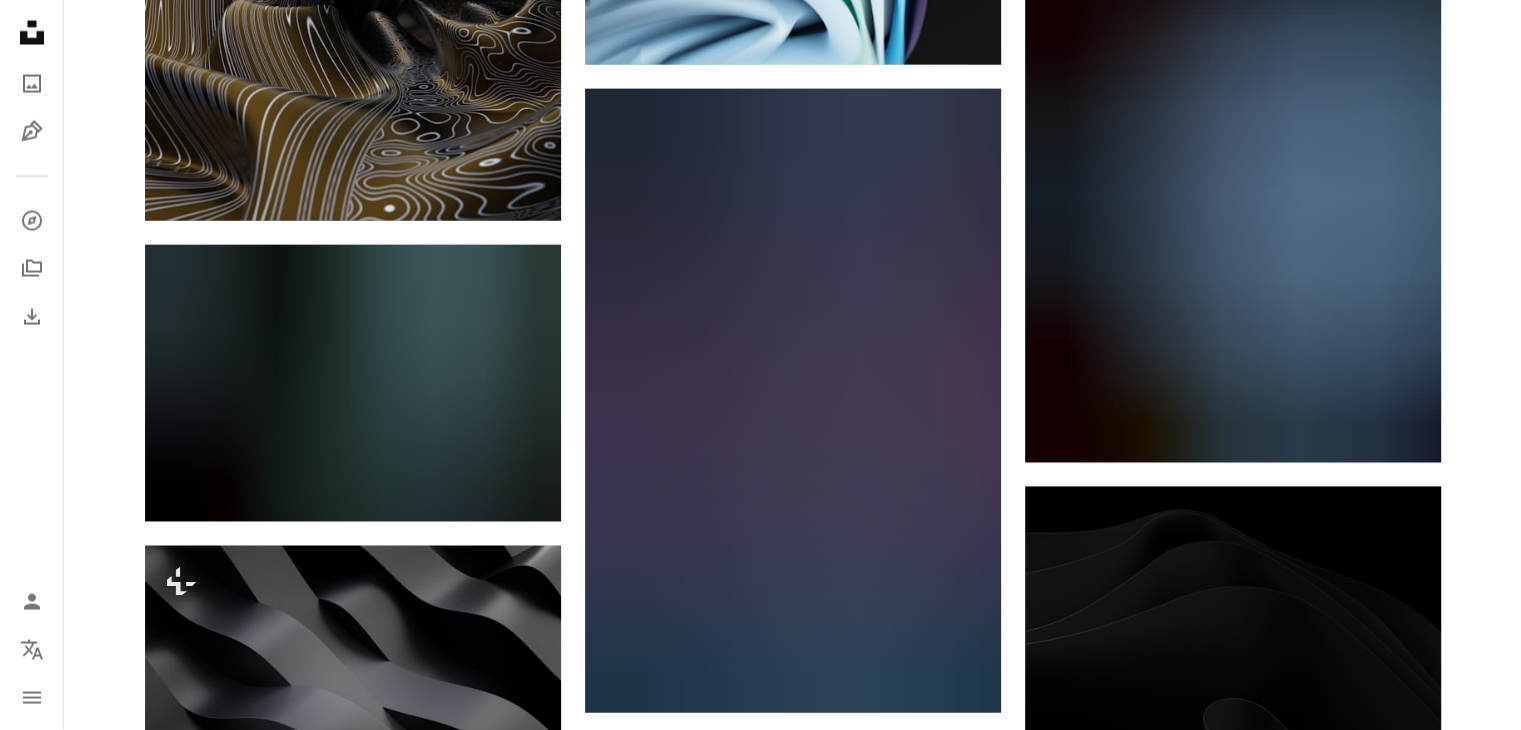 scroll, scrollTop: 27165, scrollLeft: 0, axis: vertical 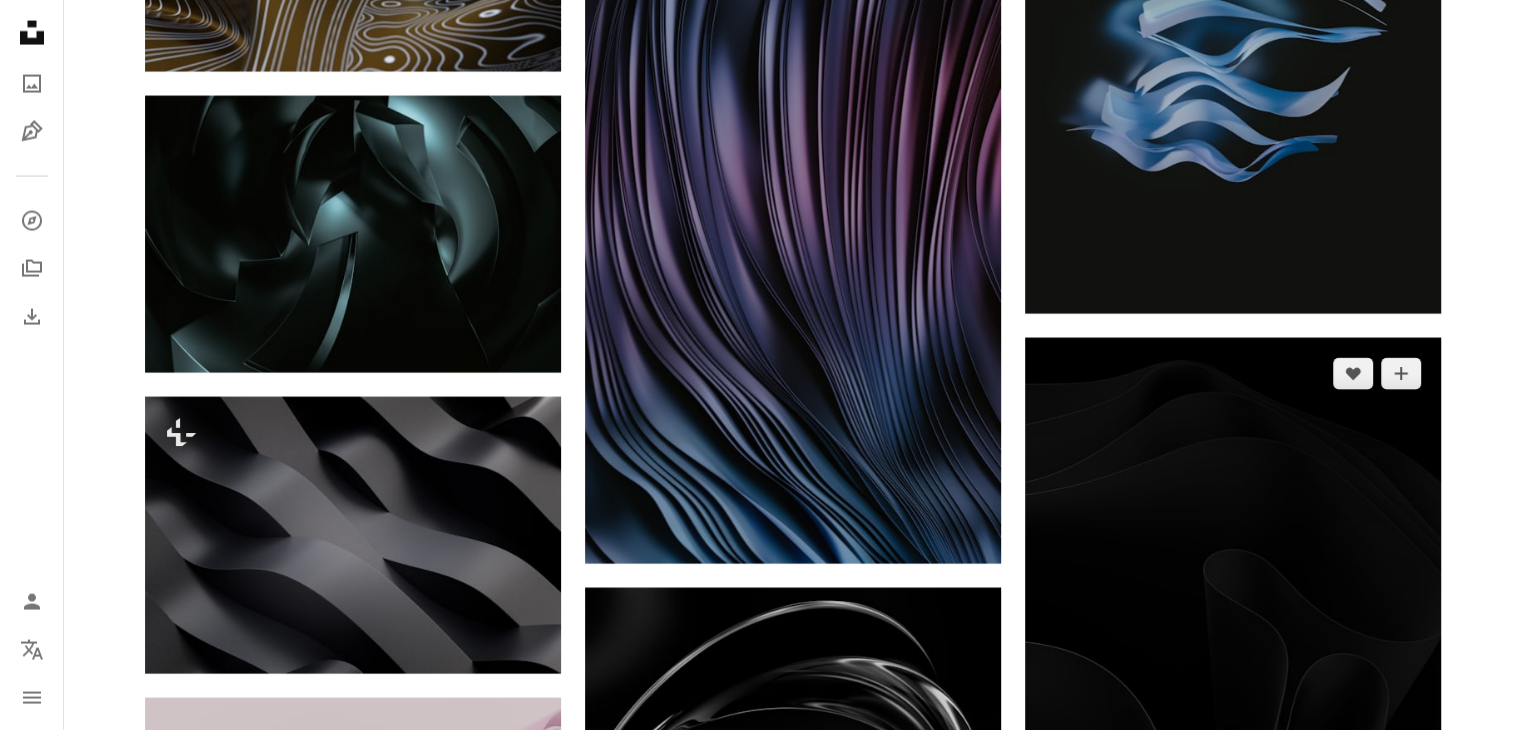 click at bounding box center [1233, 708] 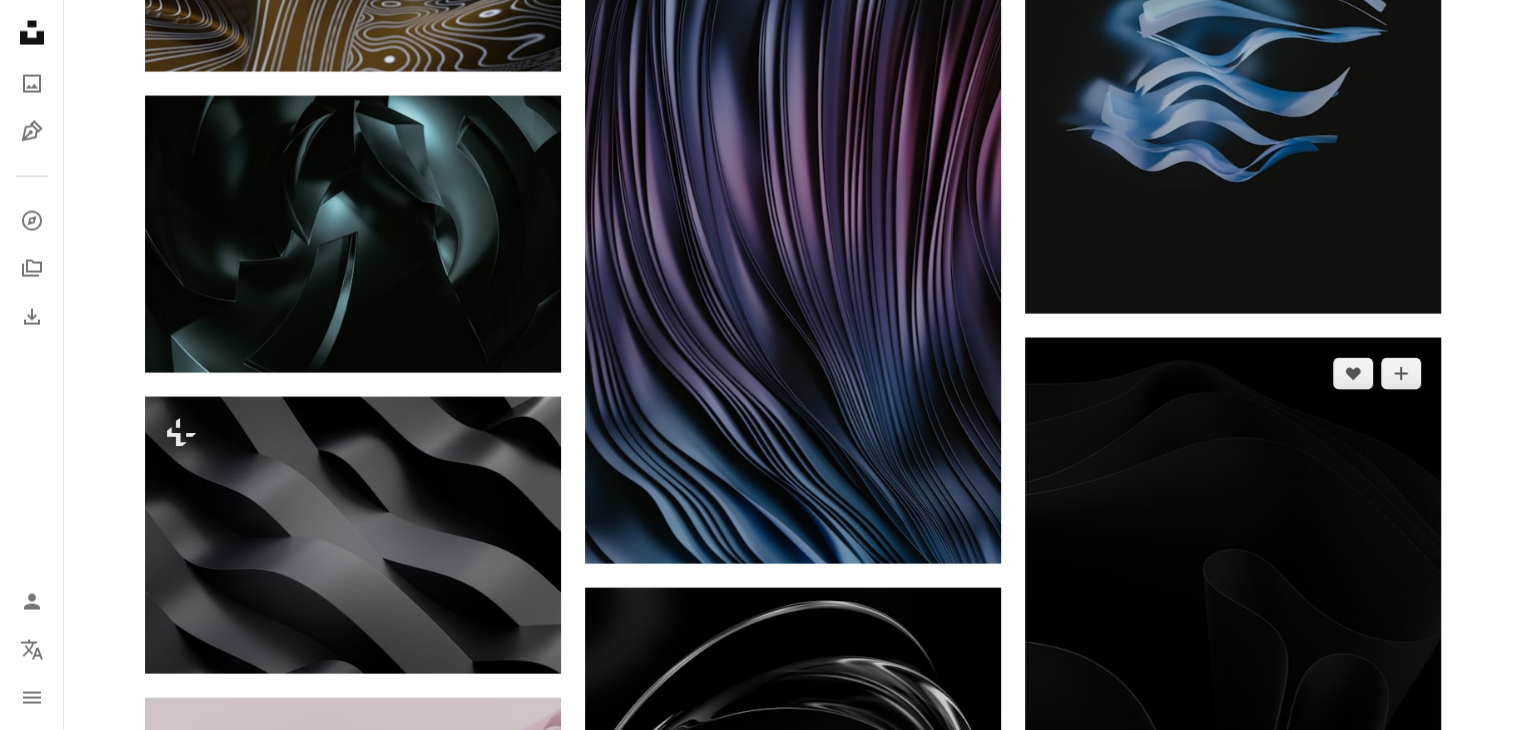scroll, scrollTop: 27416, scrollLeft: 0, axis: vertical 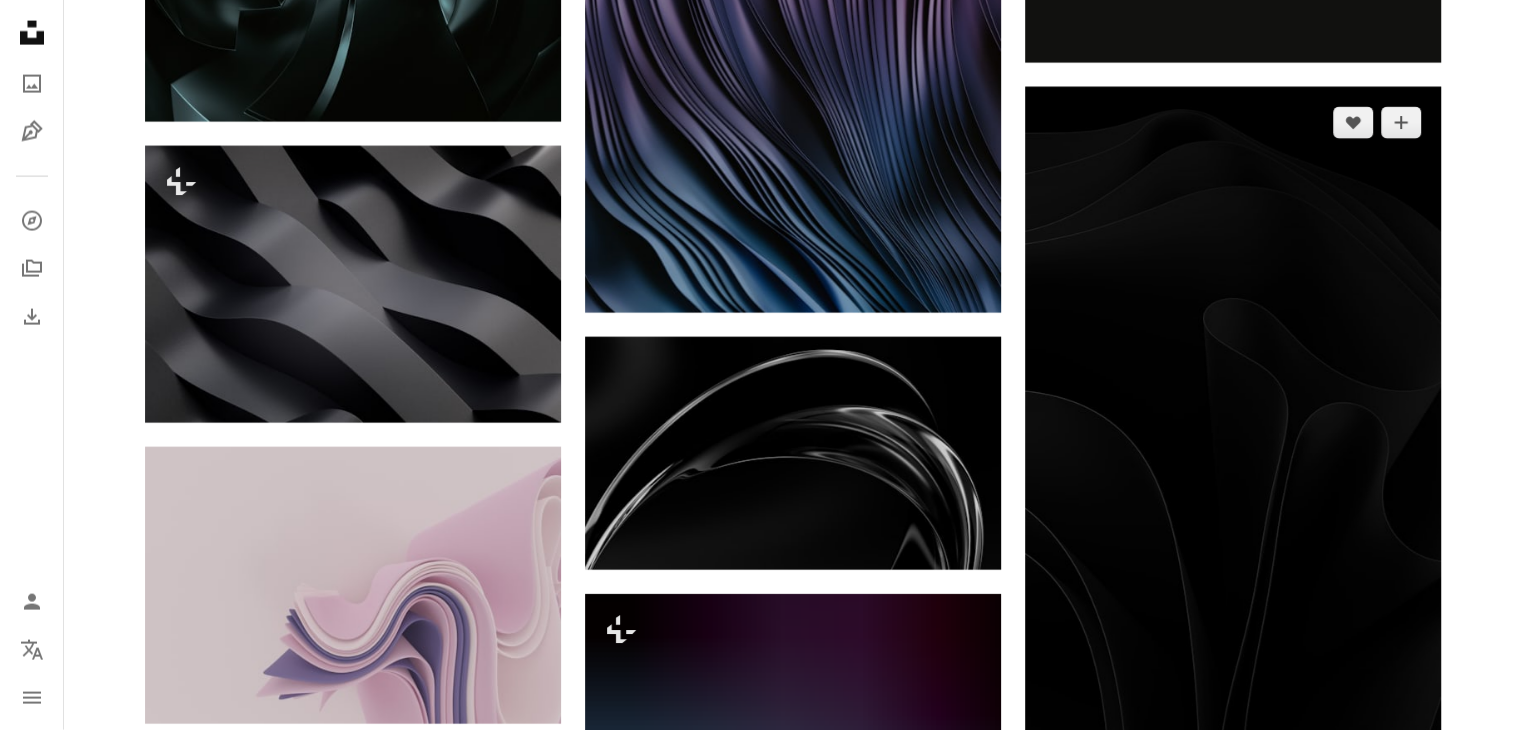 click at bounding box center [1233, 457] 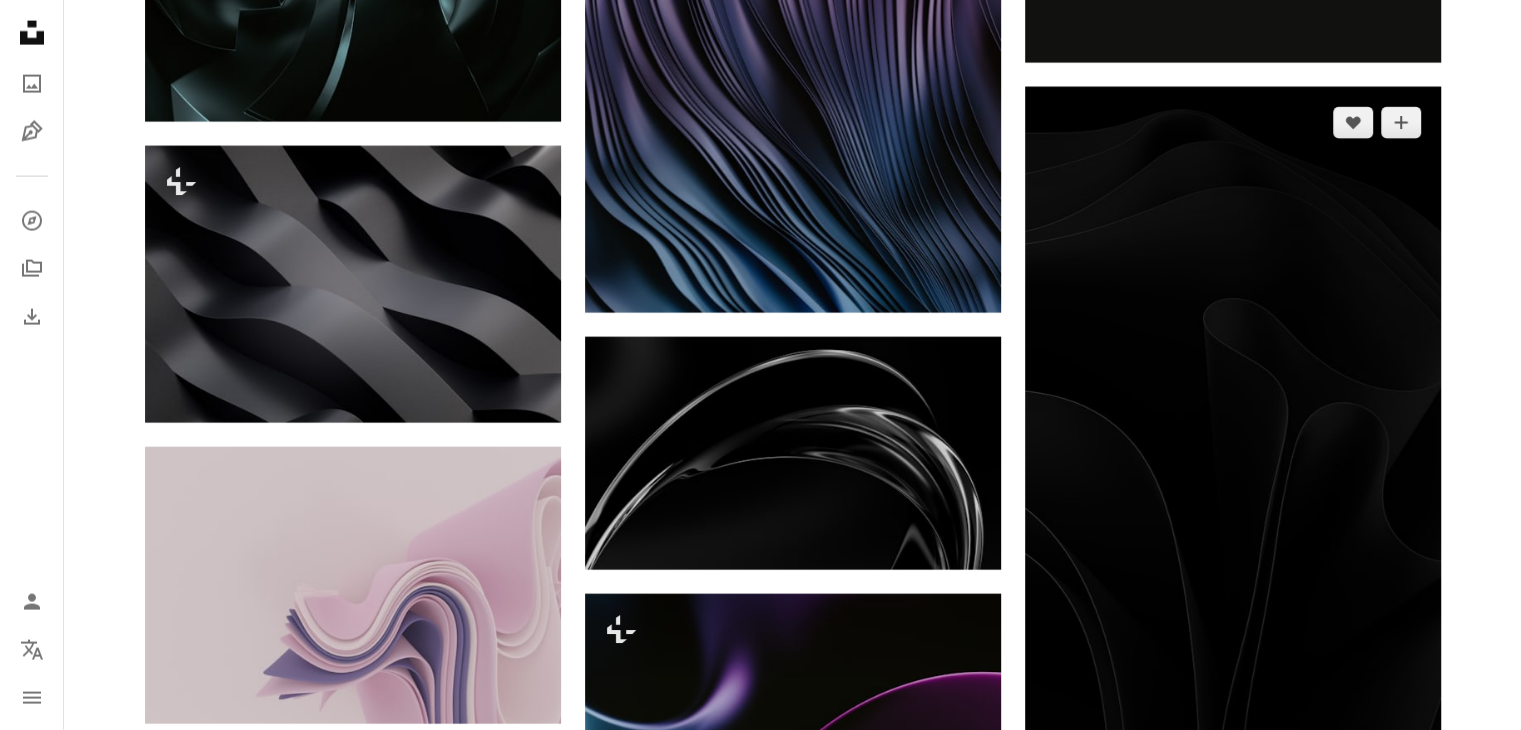 click at bounding box center [1233, 457] 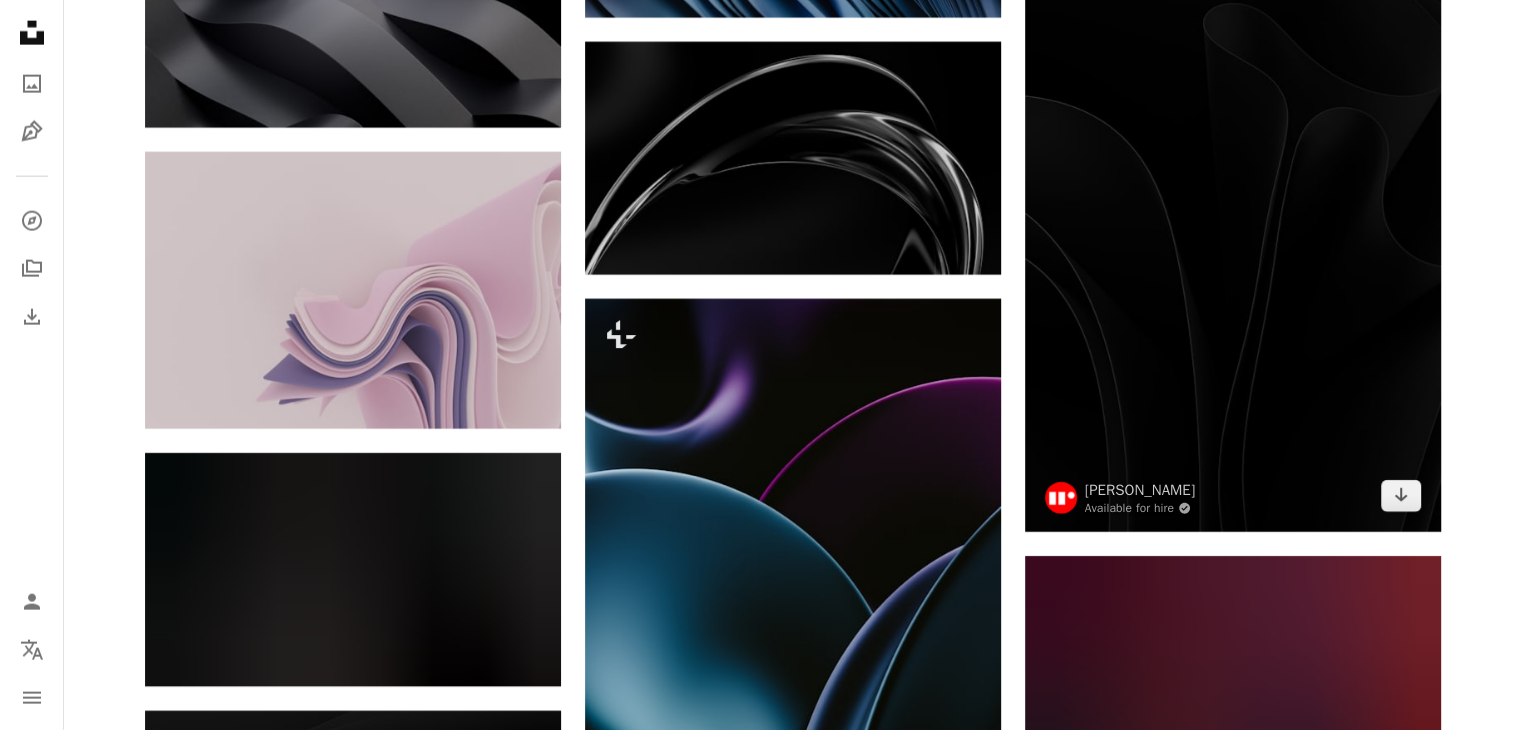 scroll, scrollTop: 27616, scrollLeft: 0, axis: vertical 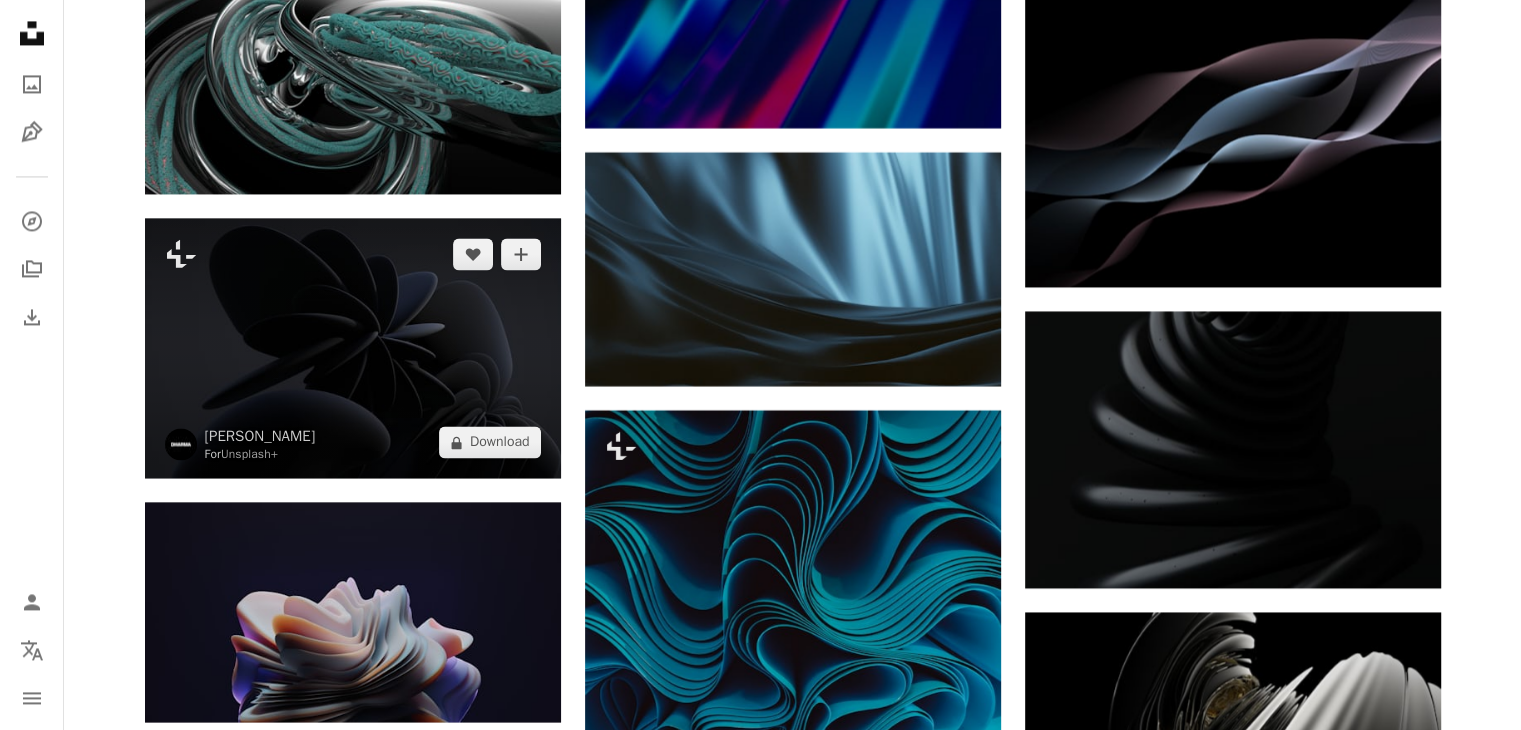 click at bounding box center [353, 348] 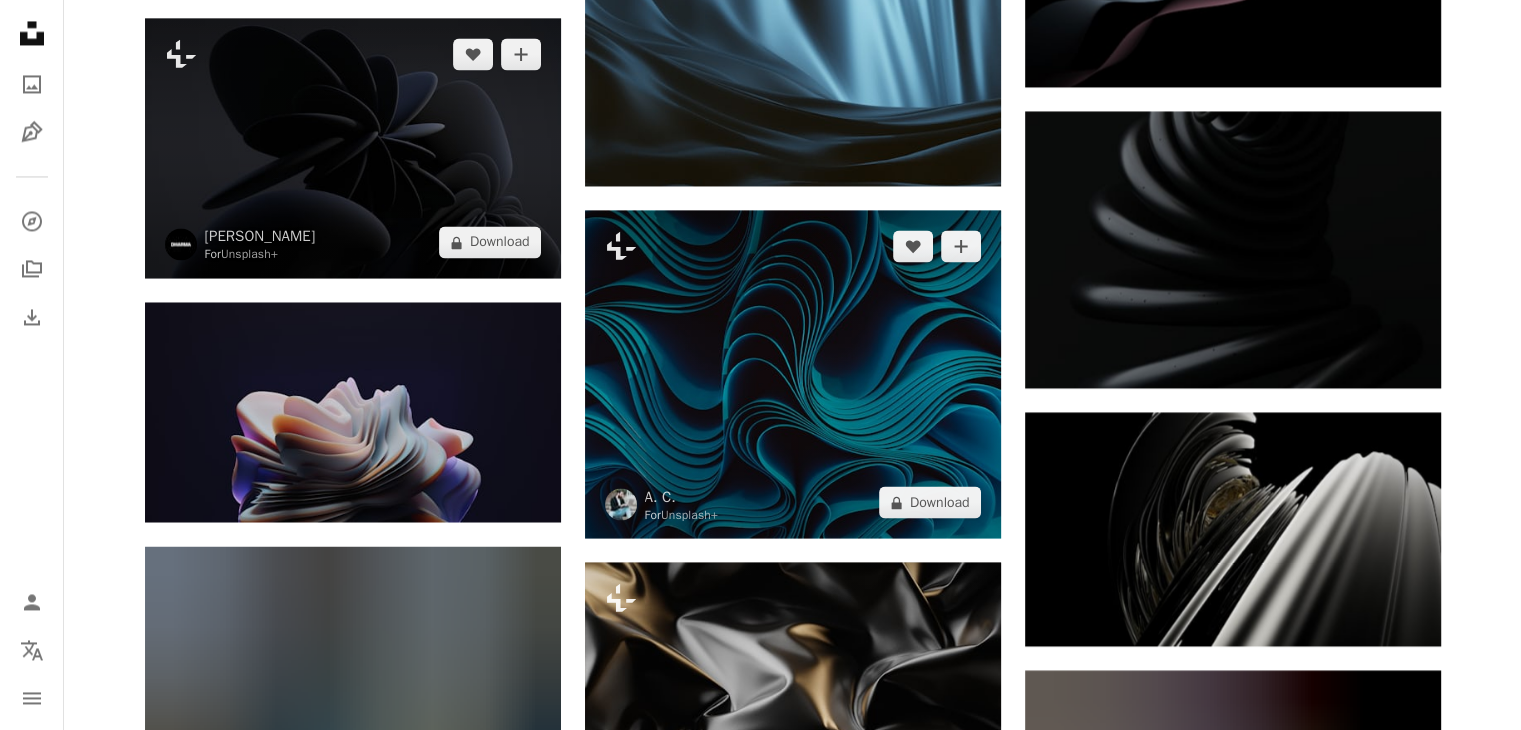 scroll, scrollTop: 41564, scrollLeft: 0, axis: vertical 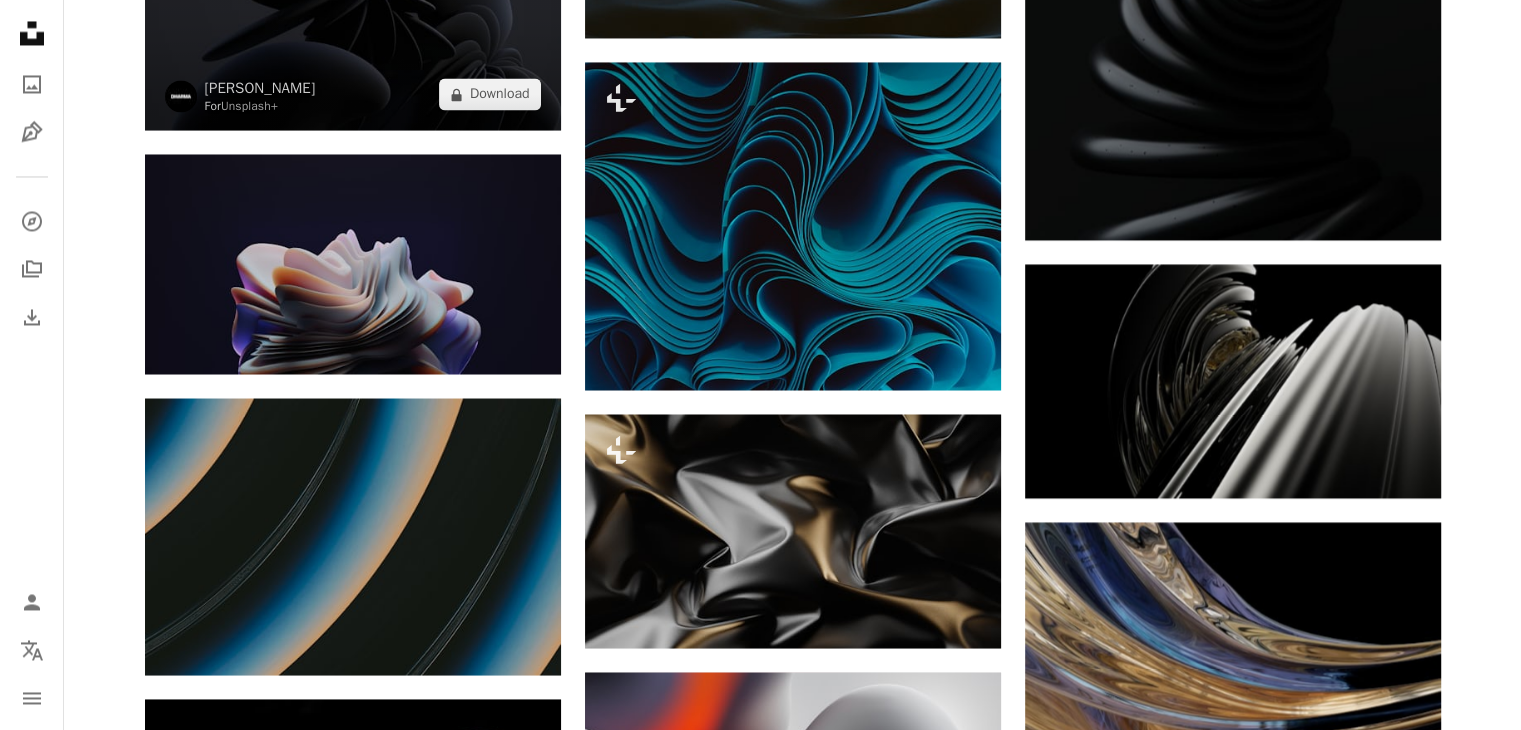 click at bounding box center [353, 0] 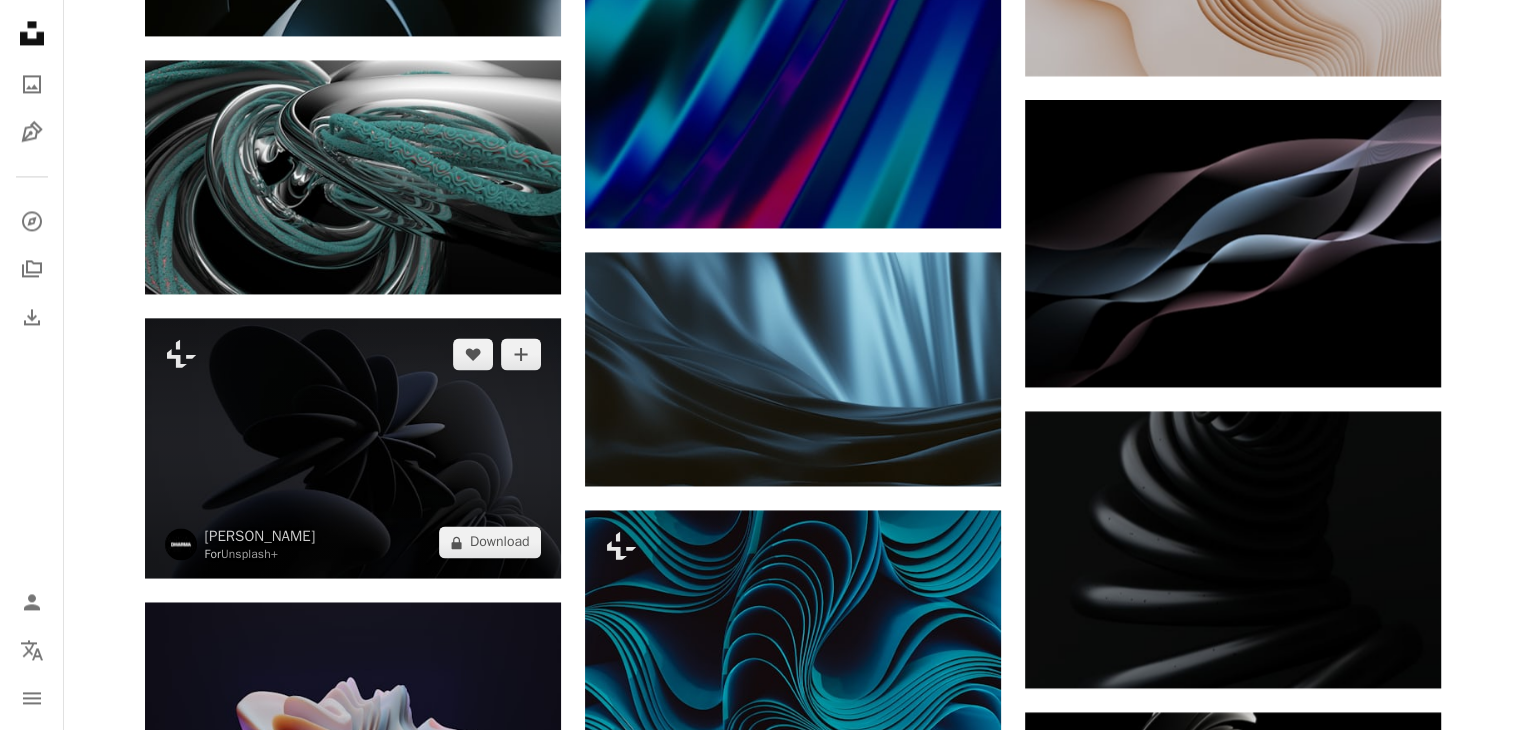 click at bounding box center [353, 448] 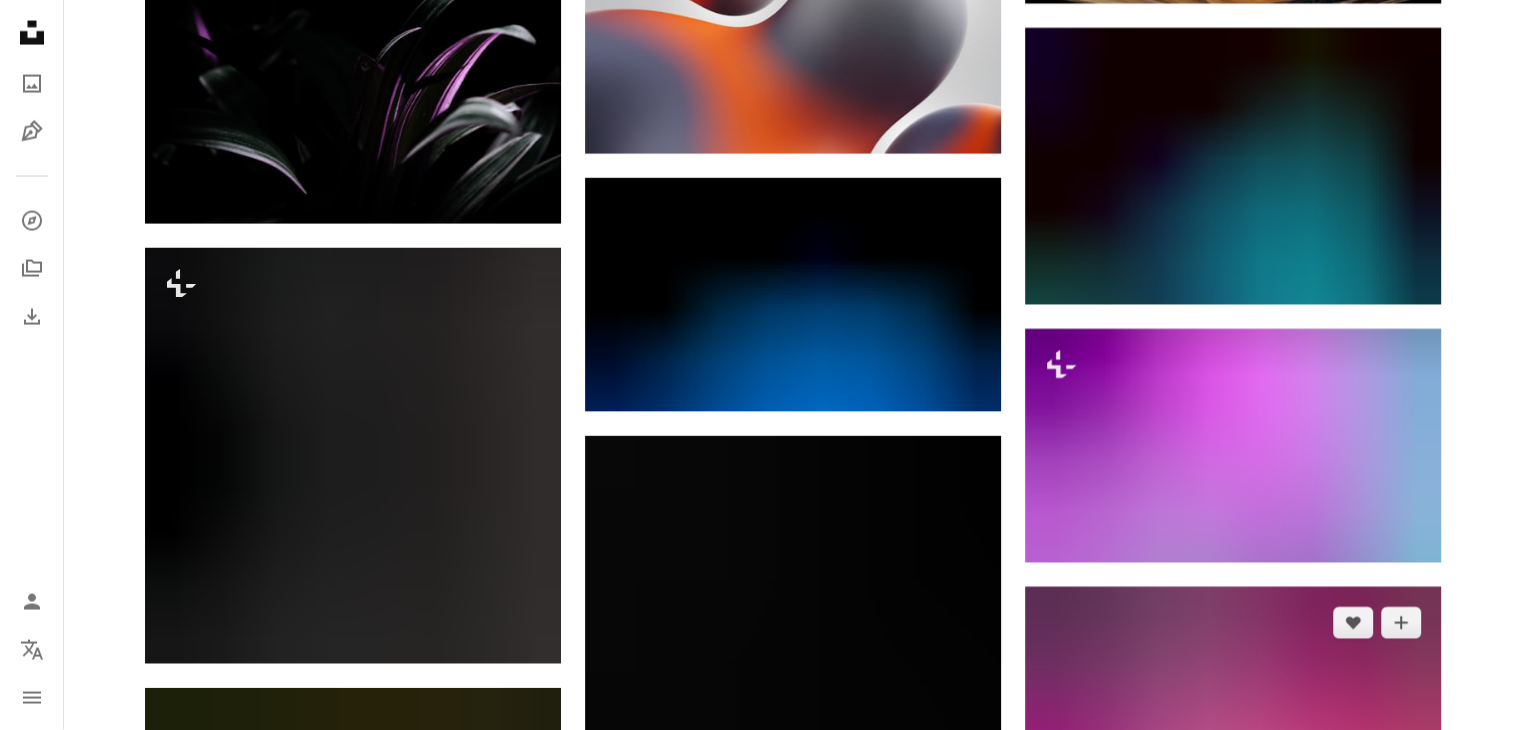 scroll, scrollTop: 42816, scrollLeft: 0, axis: vertical 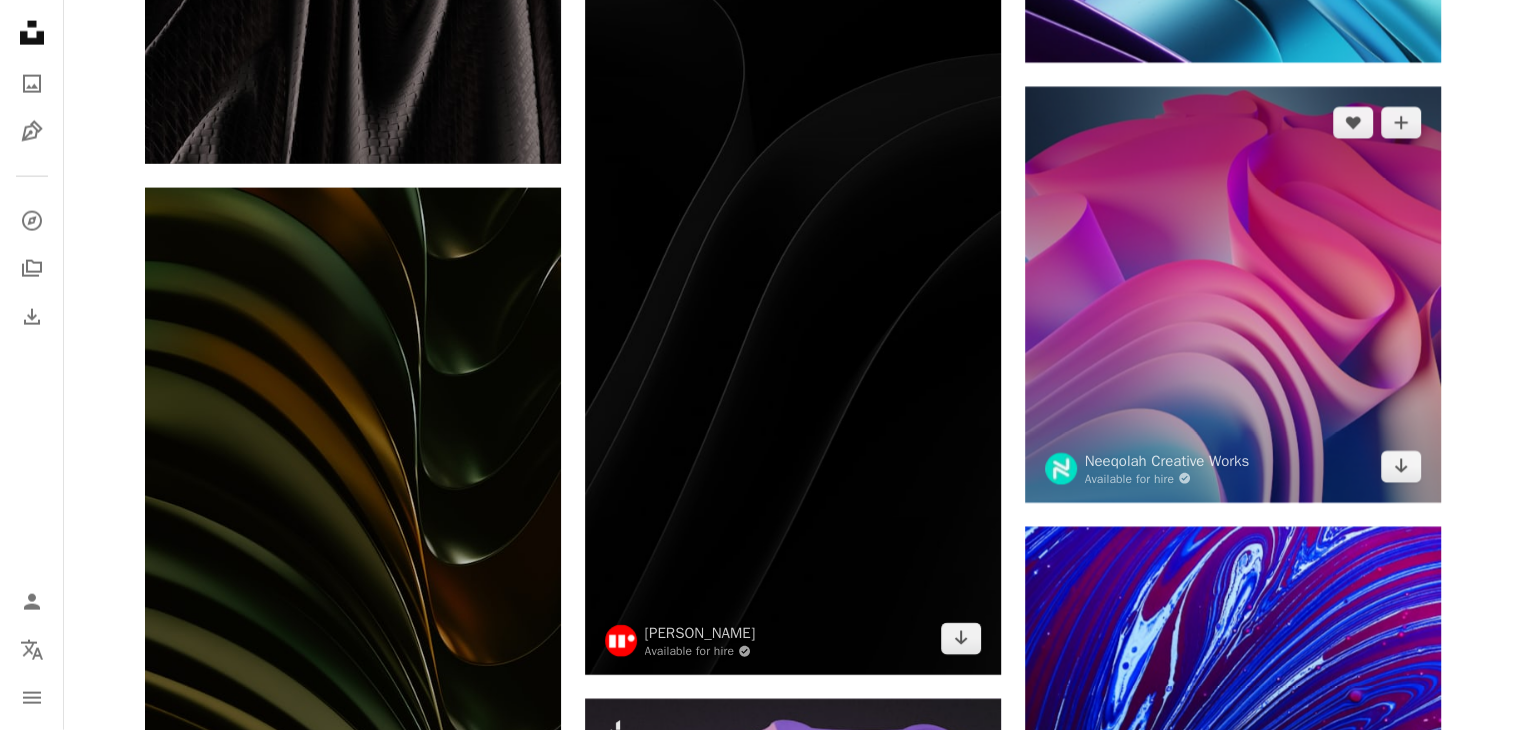 click at bounding box center (793, 306) 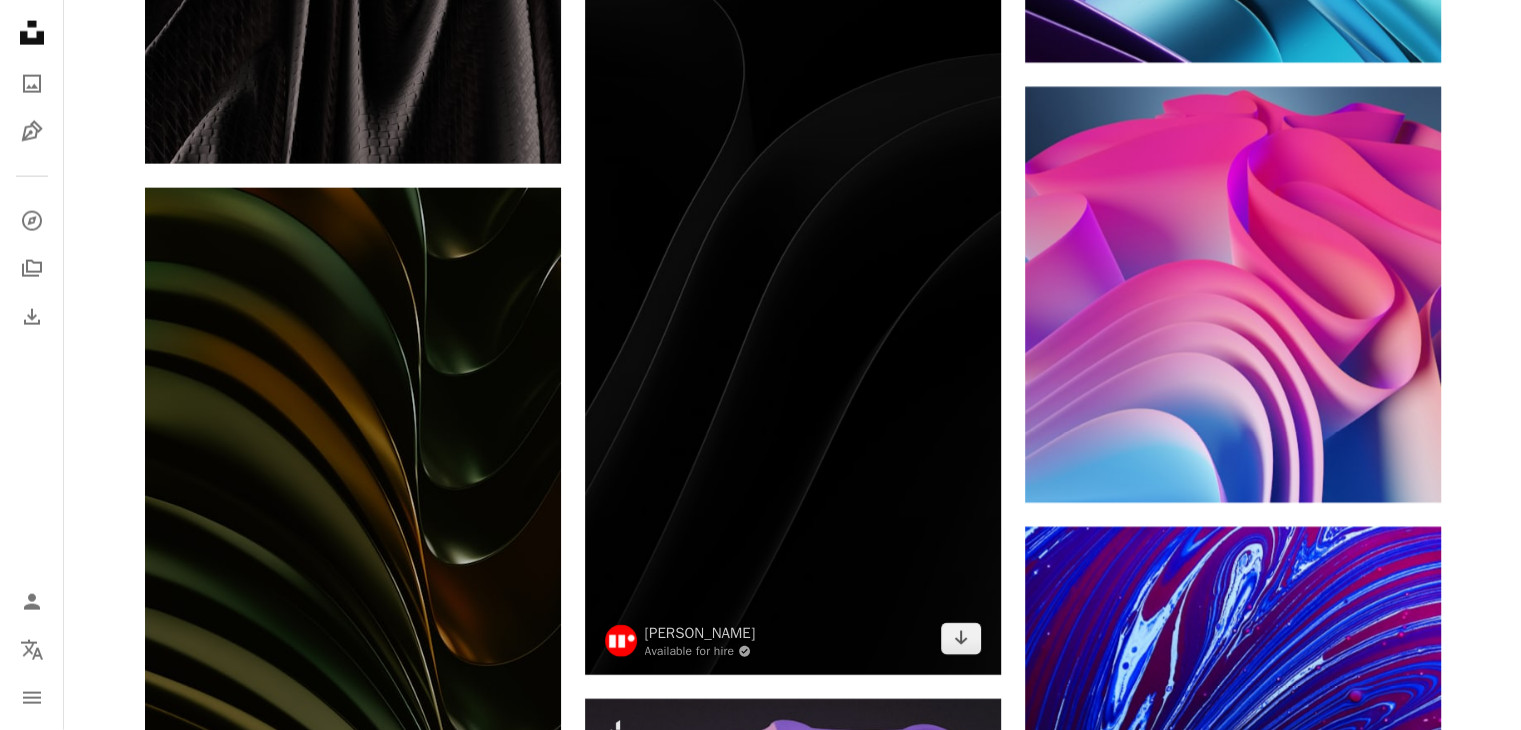 scroll, scrollTop: 42516, scrollLeft: 0, axis: vertical 